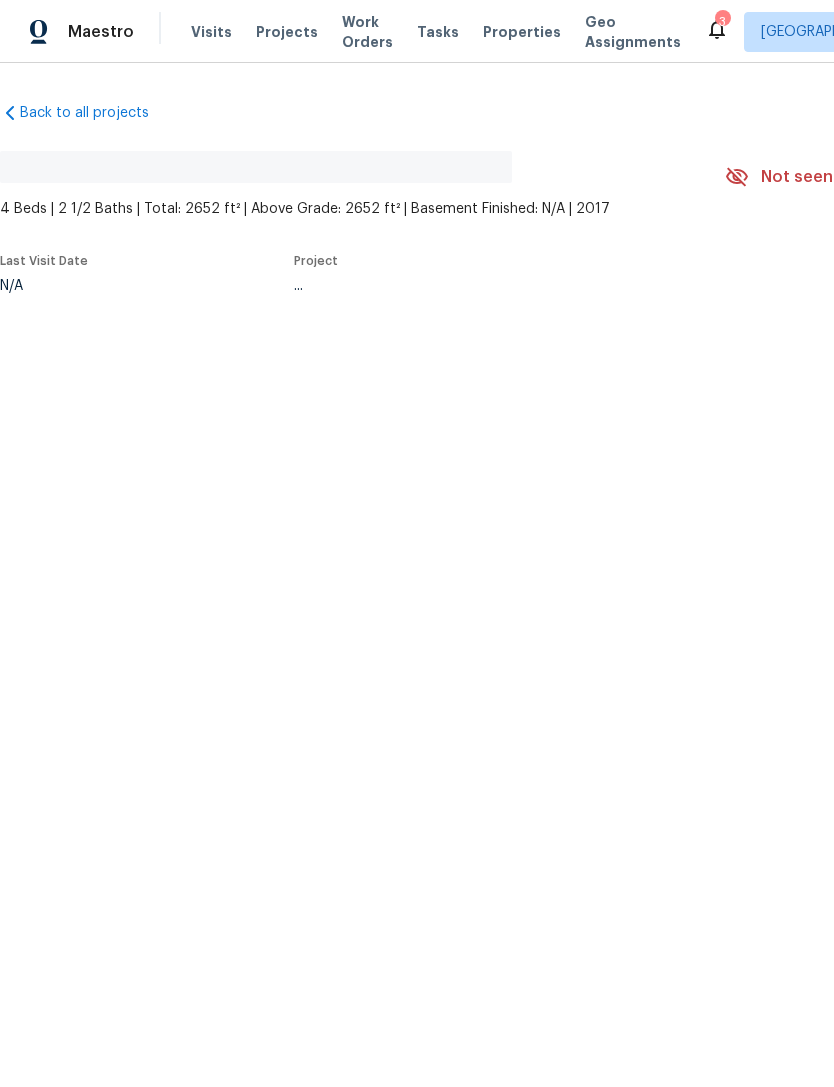 scroll, scrollTop: 0, scrollLeft: 0, axis: both 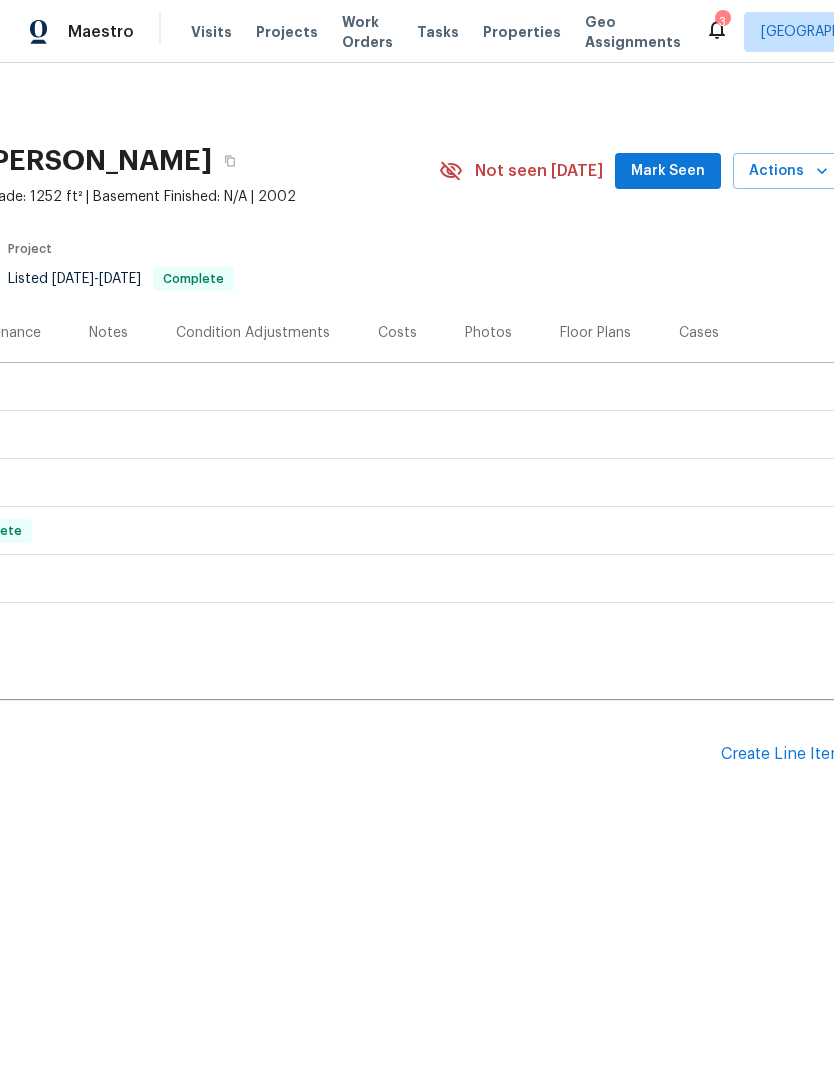 click on "Mark Seen" at bounding box center [668, 171] 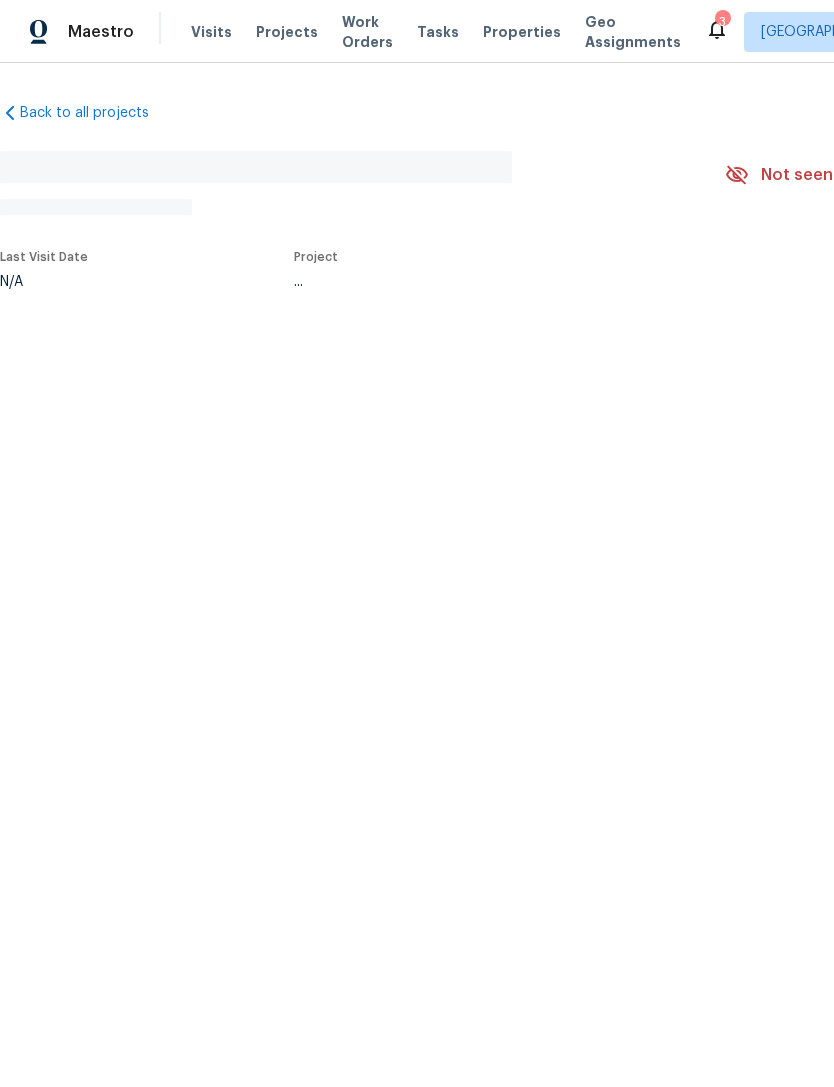 scroll, scrollTop: 0, scrollLeft: 0, axis: both 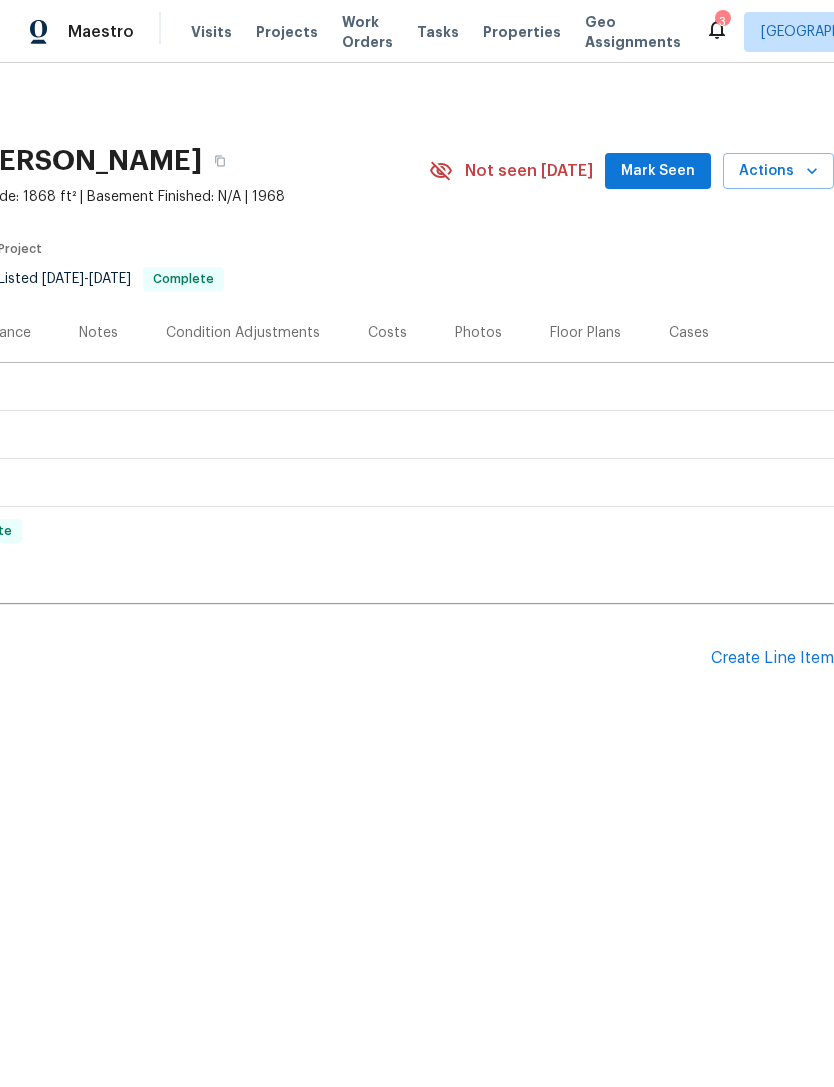 click on "Mark Seen" at bounding box center [658, 171] 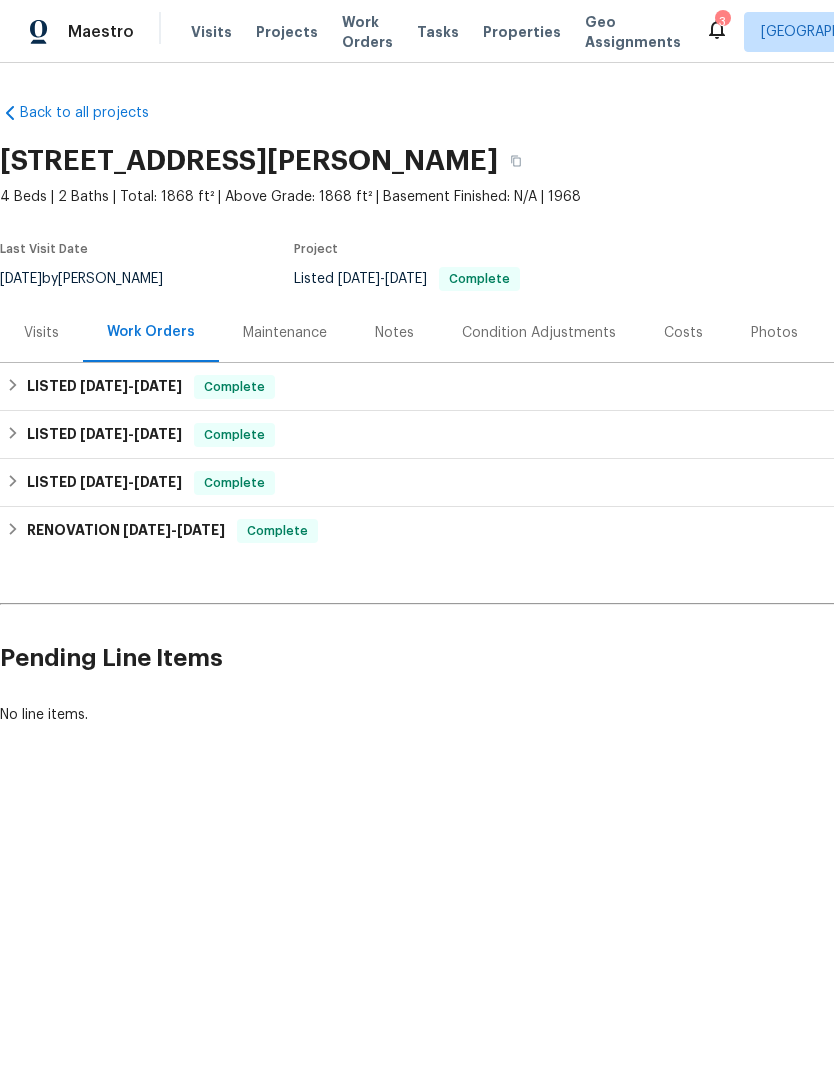 scroll, scrollTop: 0, scrollLeft: 0, axis: both 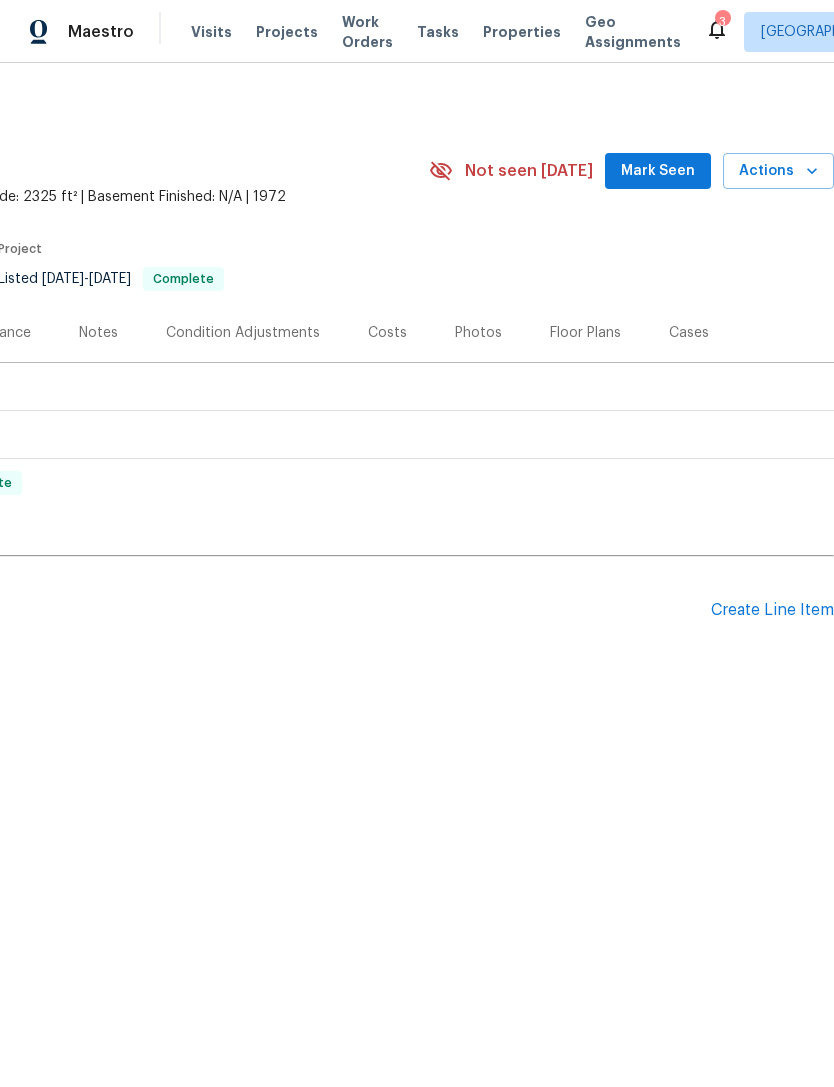 click on "Mark Seen" at bounding box center (658, 171) 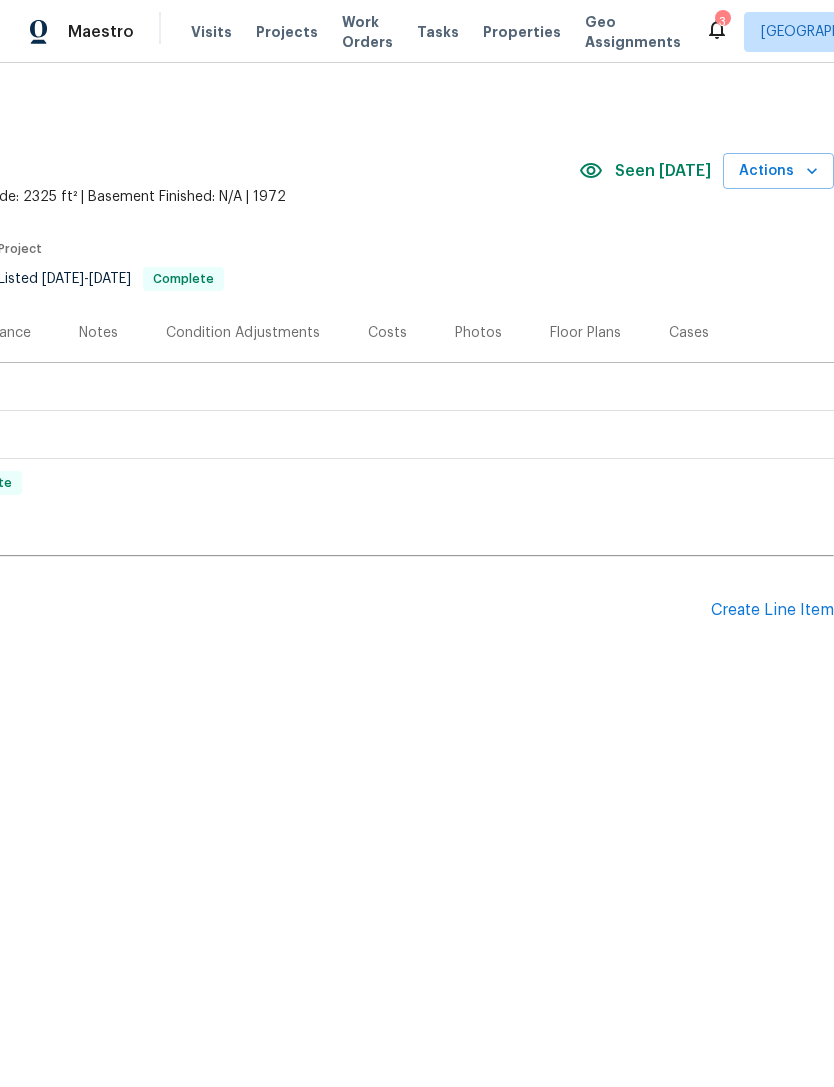 scroll, scrollTop: 0, scrollLeft: 296, axis: horizontal 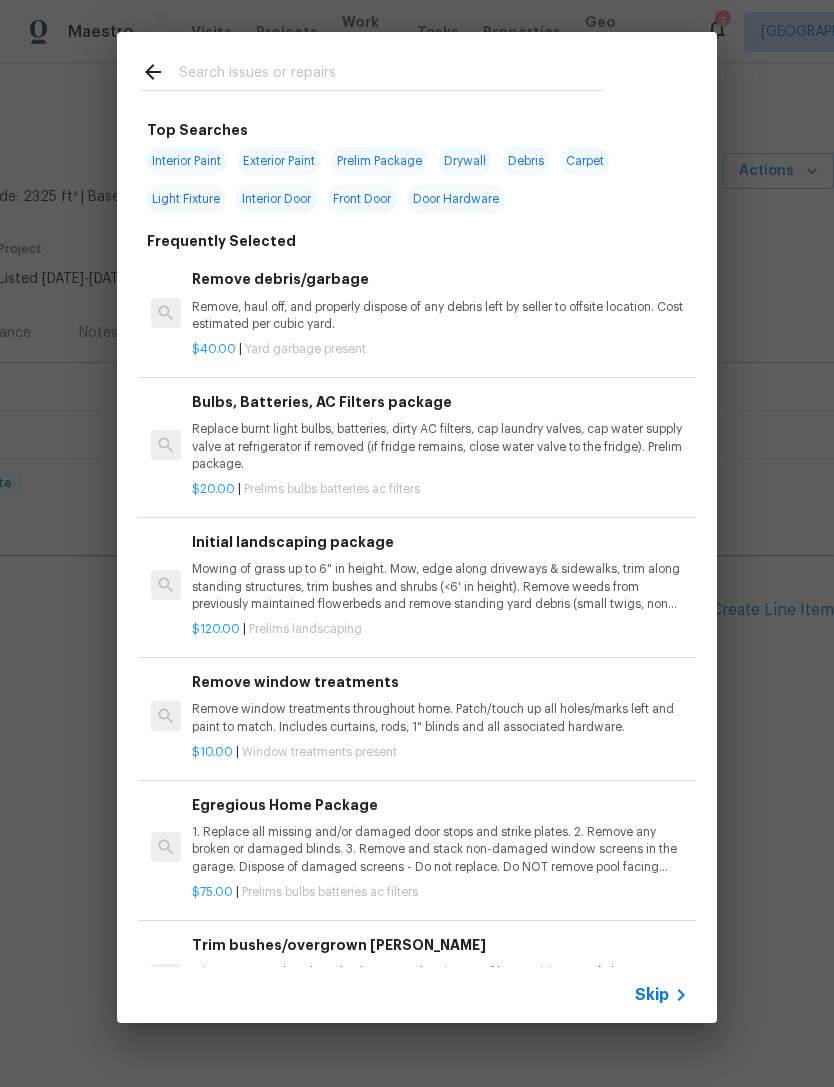 click at bounding box center [391, 75] 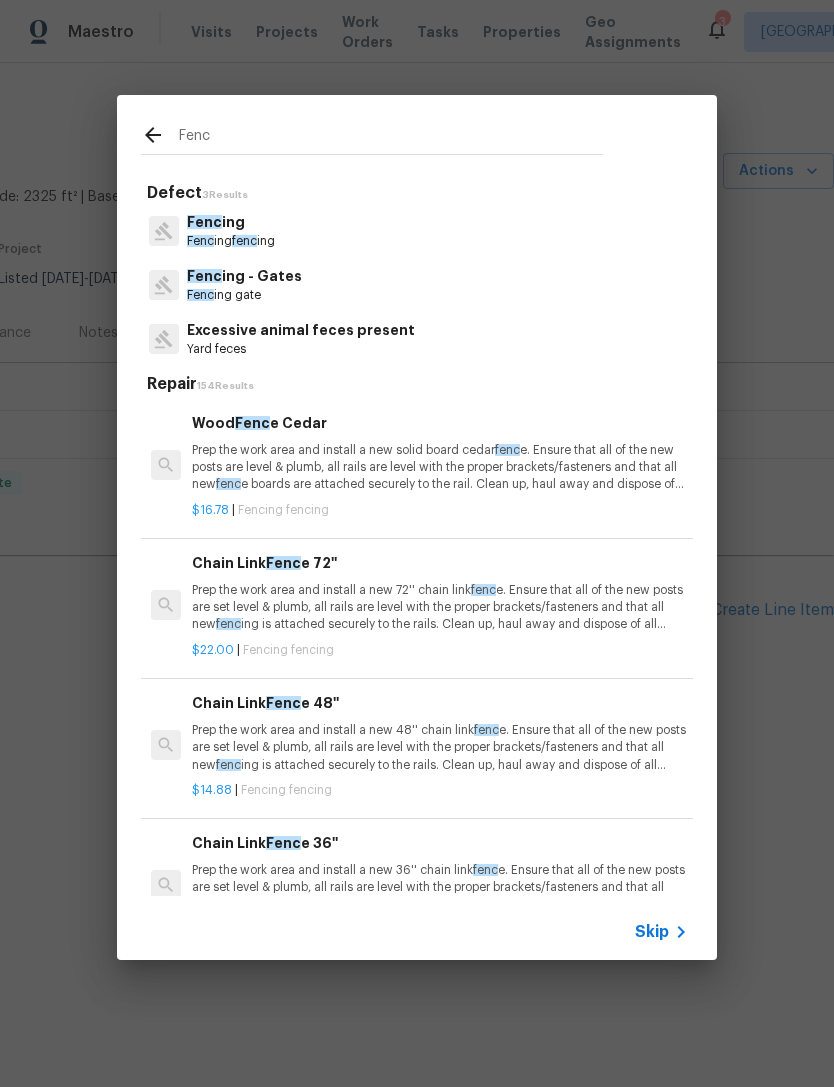 type on "Fenc" 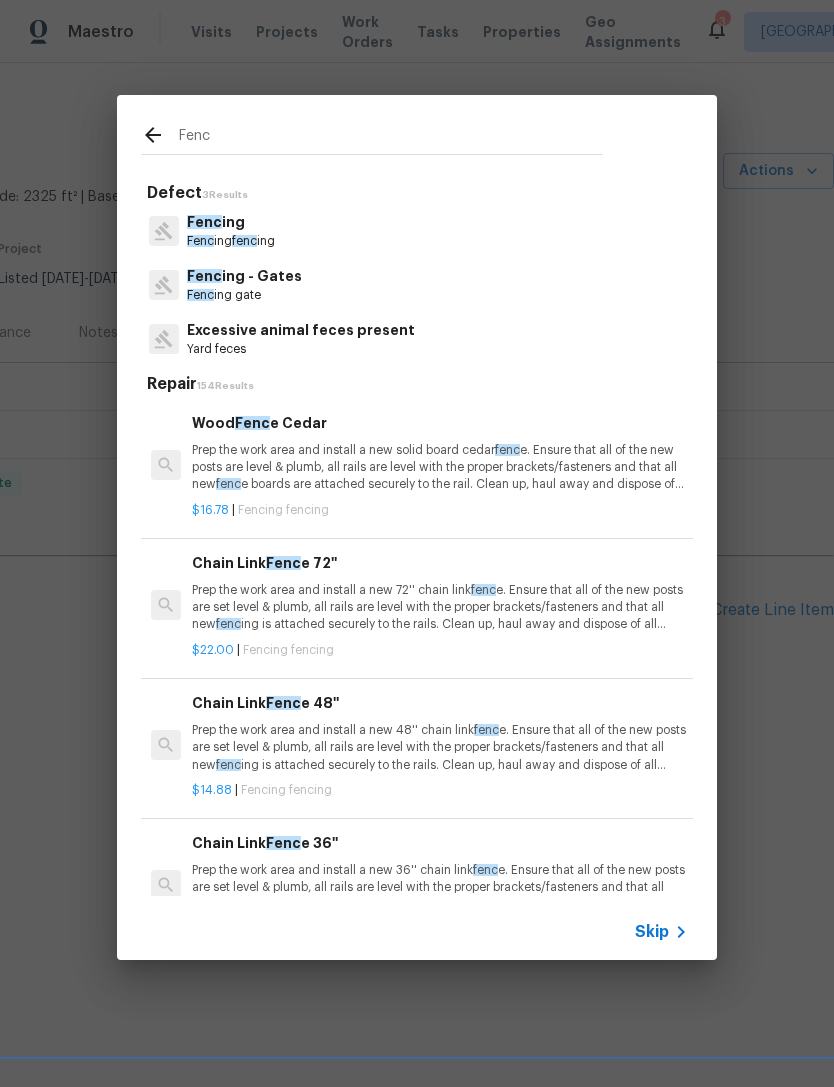 click on "Fenc ing Fenc ing  fenc ing" at bounding box center (417, 231) 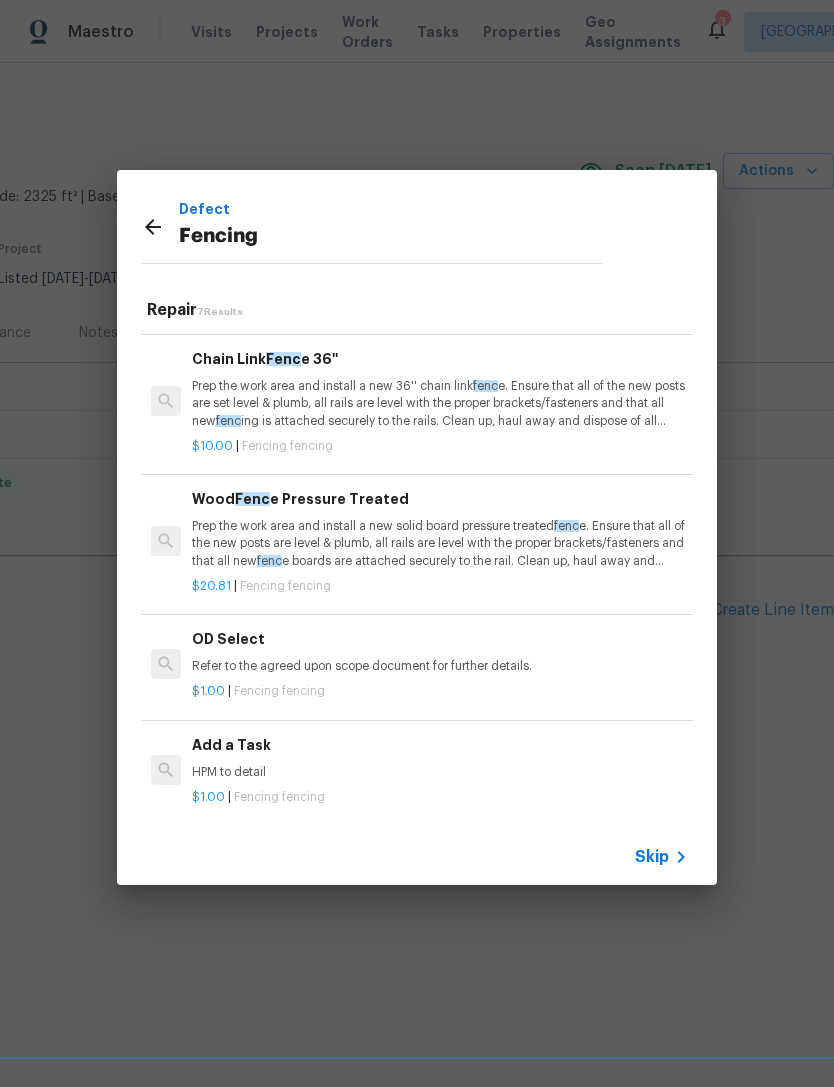 scroll, scrollTop: 408, scrollLeft: 0, axis: vertical 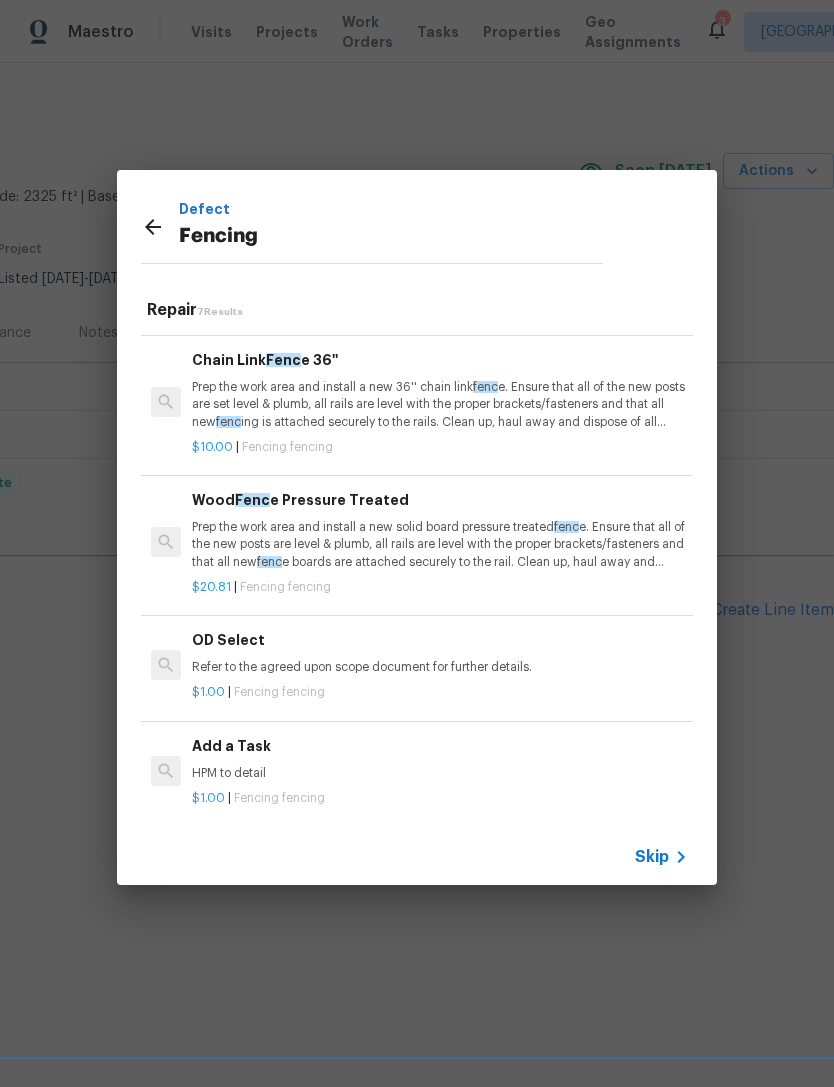 click on "HPM to detail" at bounding box center [440, 773] 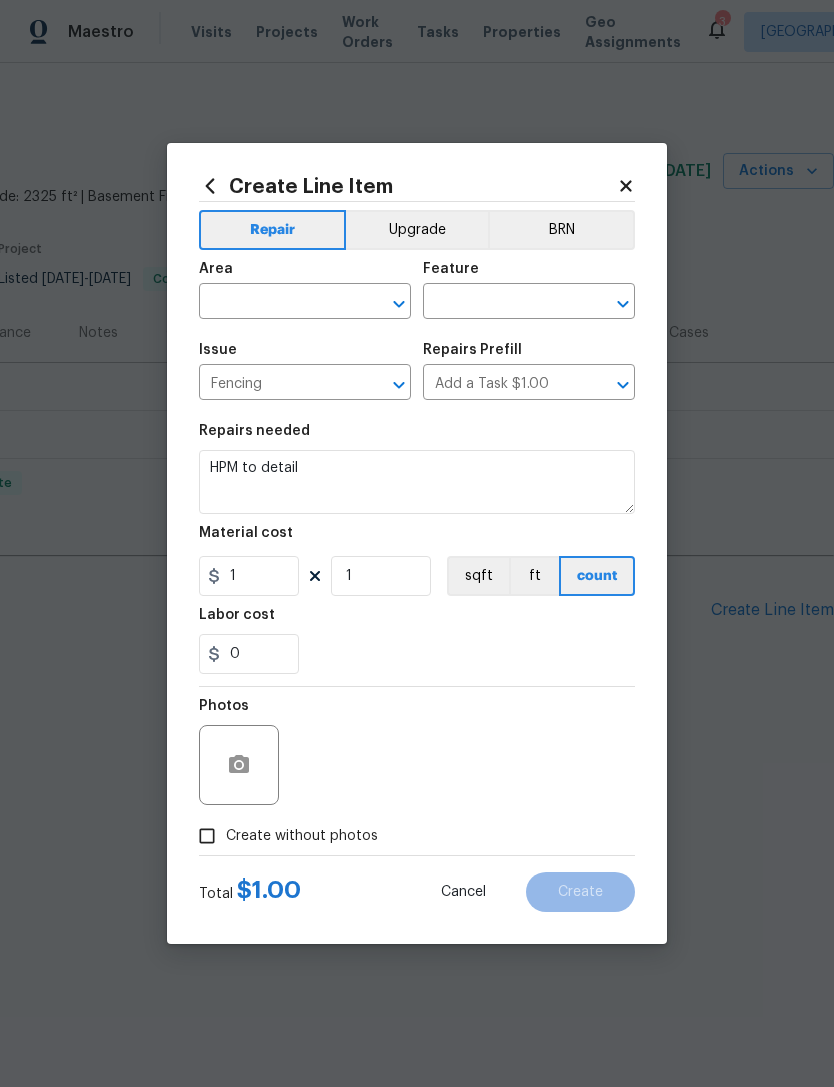 click at bounding box center [277, 303] 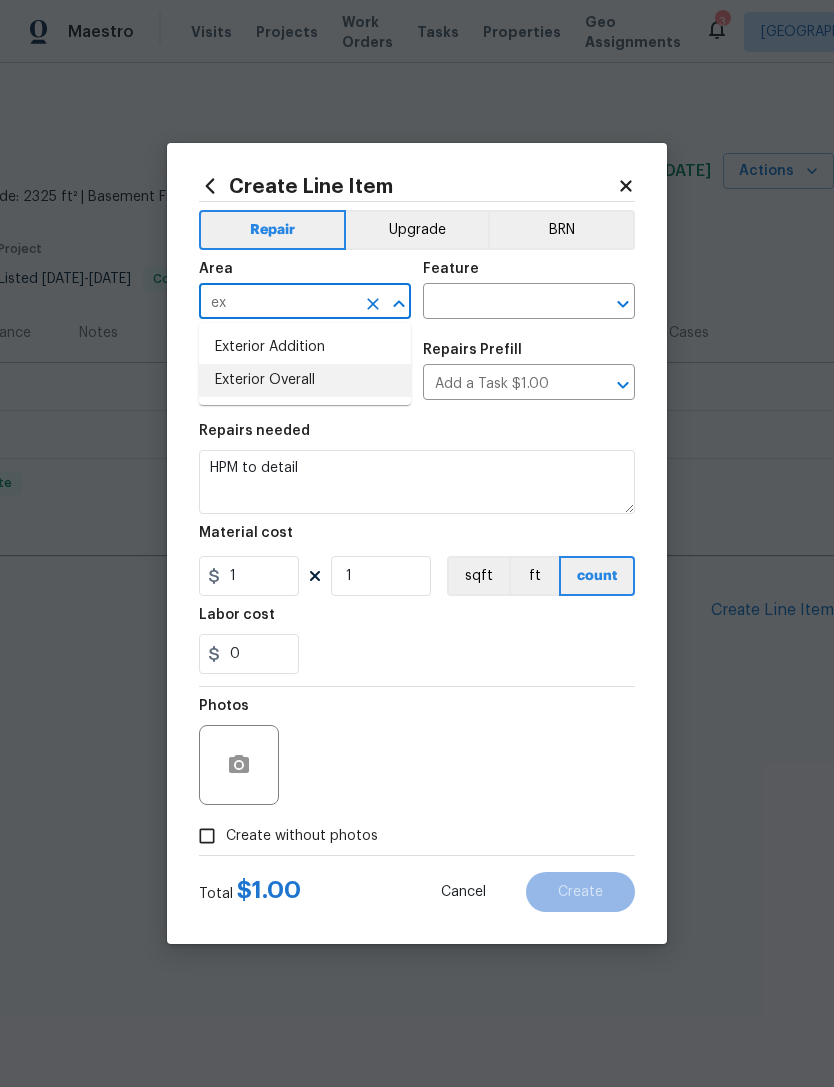 click on "Exterior Overall" at bounding box center [305, 380] 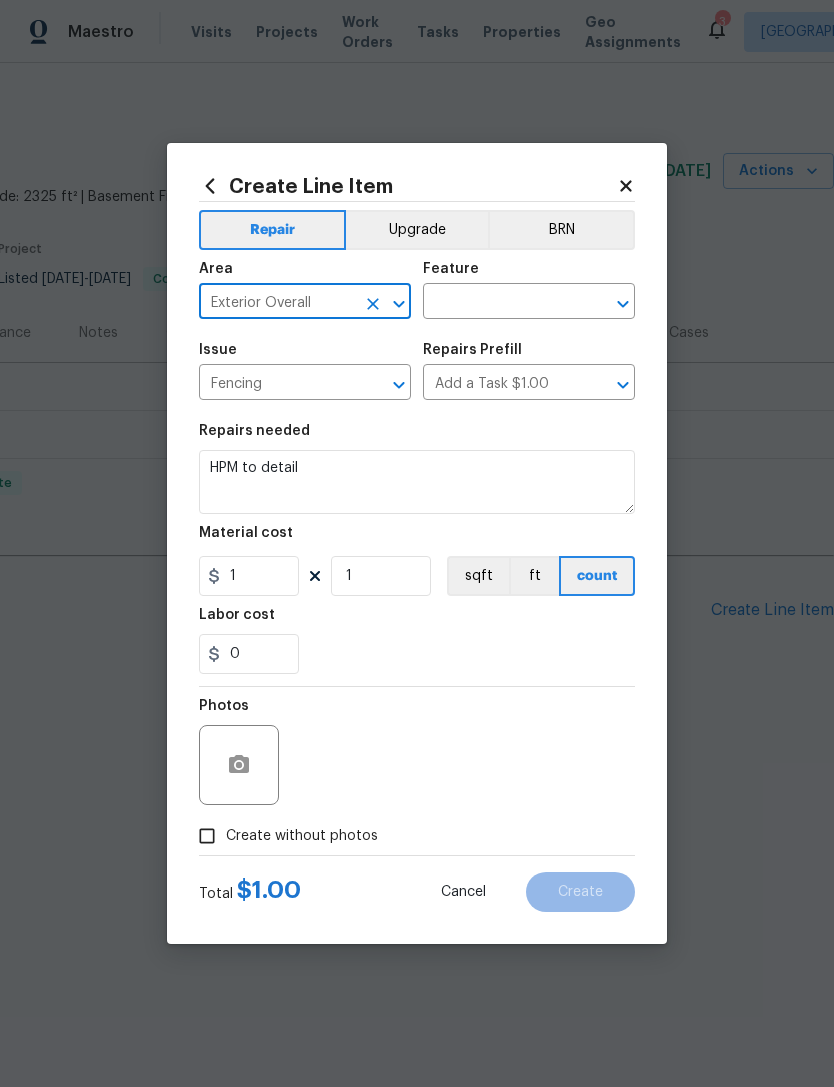 click at bounding box center (501, 303) 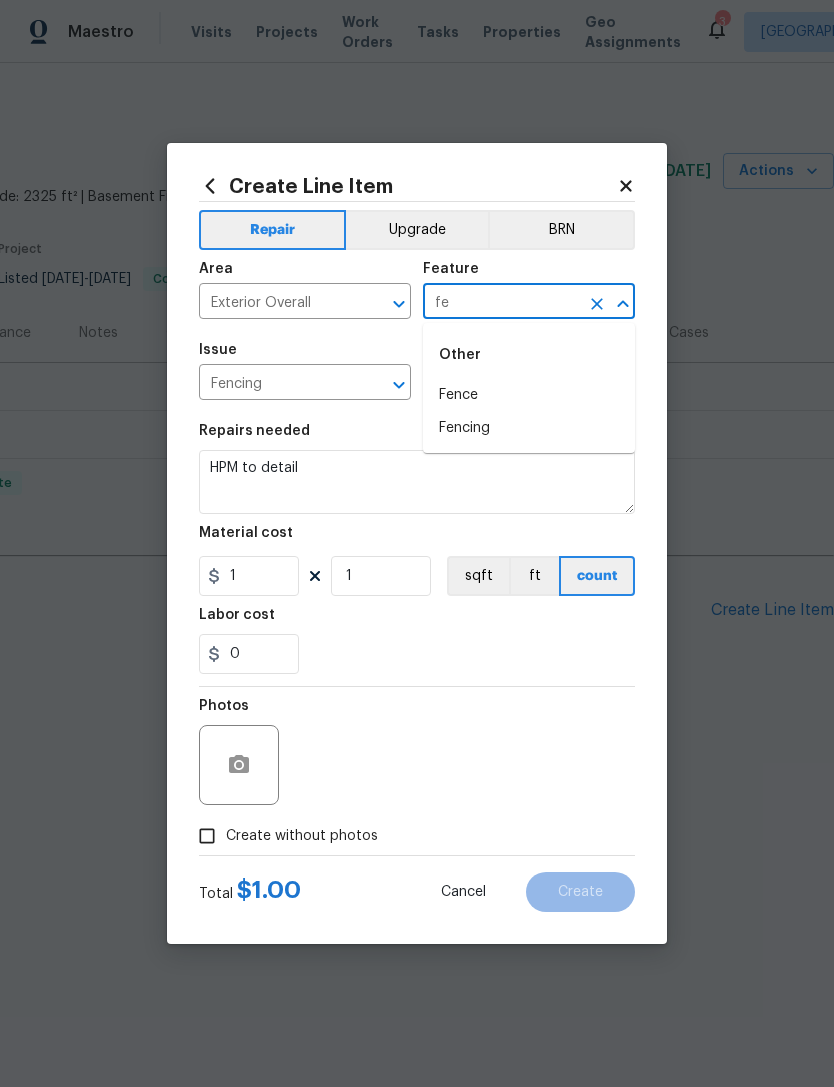 click on "Fence" at bounding box center [529, 395] 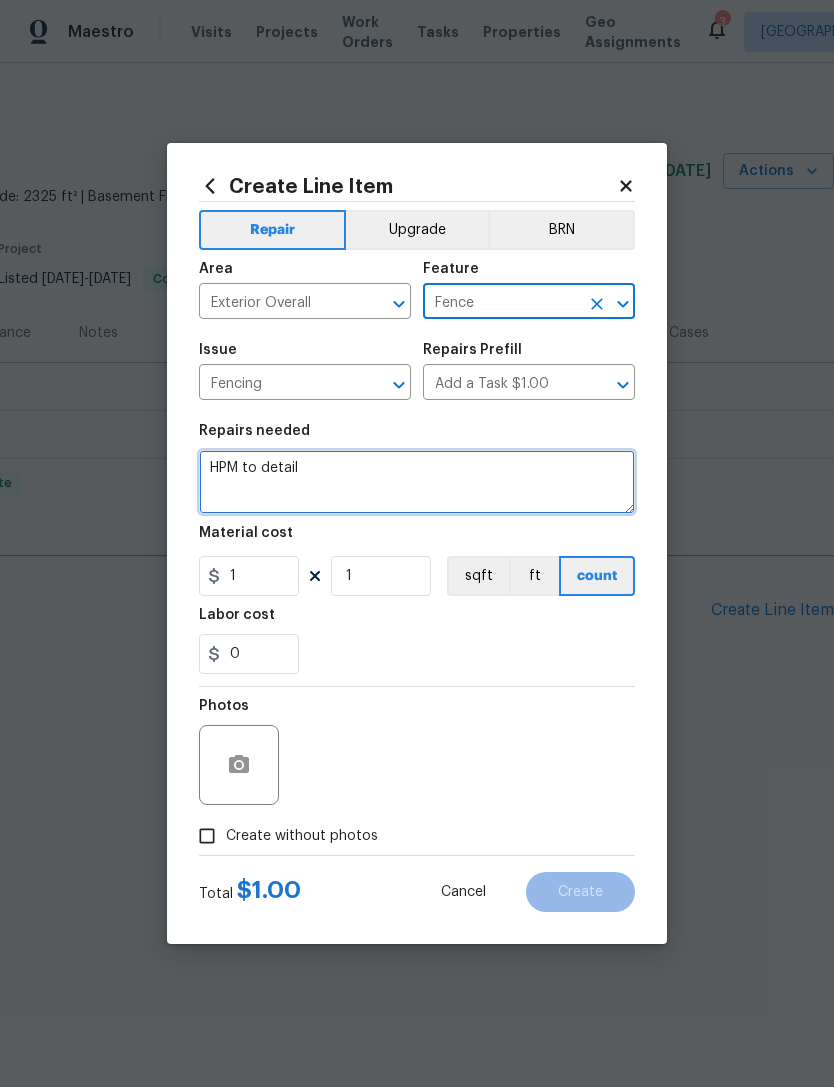 click on "HPM to detail" at bounding box center [417, 482] 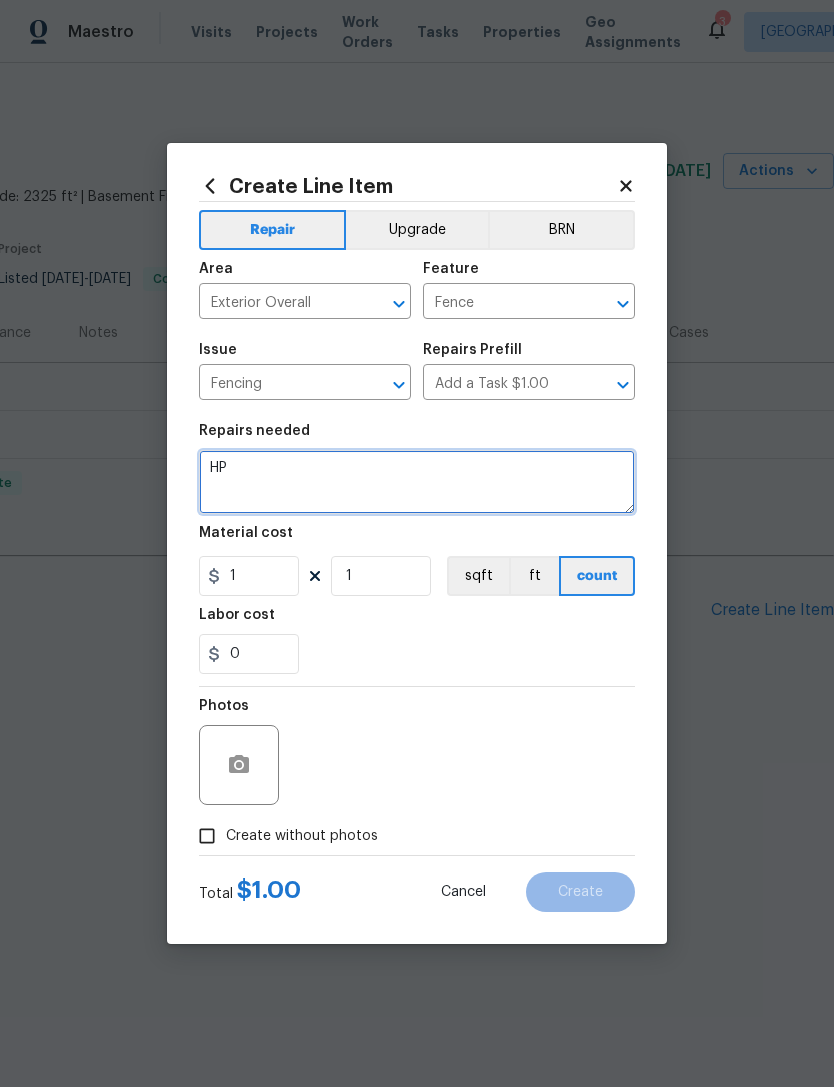 type on "H" 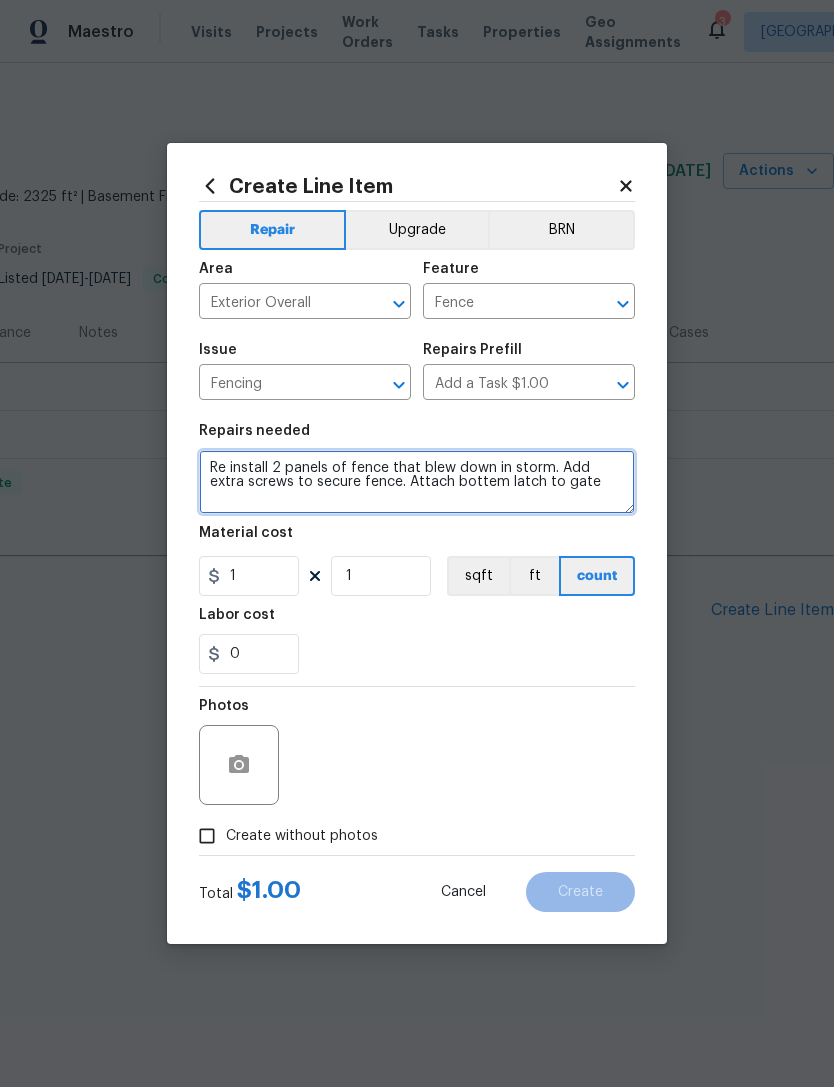 click on "Re install 2 panels of fence that blew down in storm. Add extra screws to secure fence. Attach bottem latch to gate" at bounding box center [417, 482] 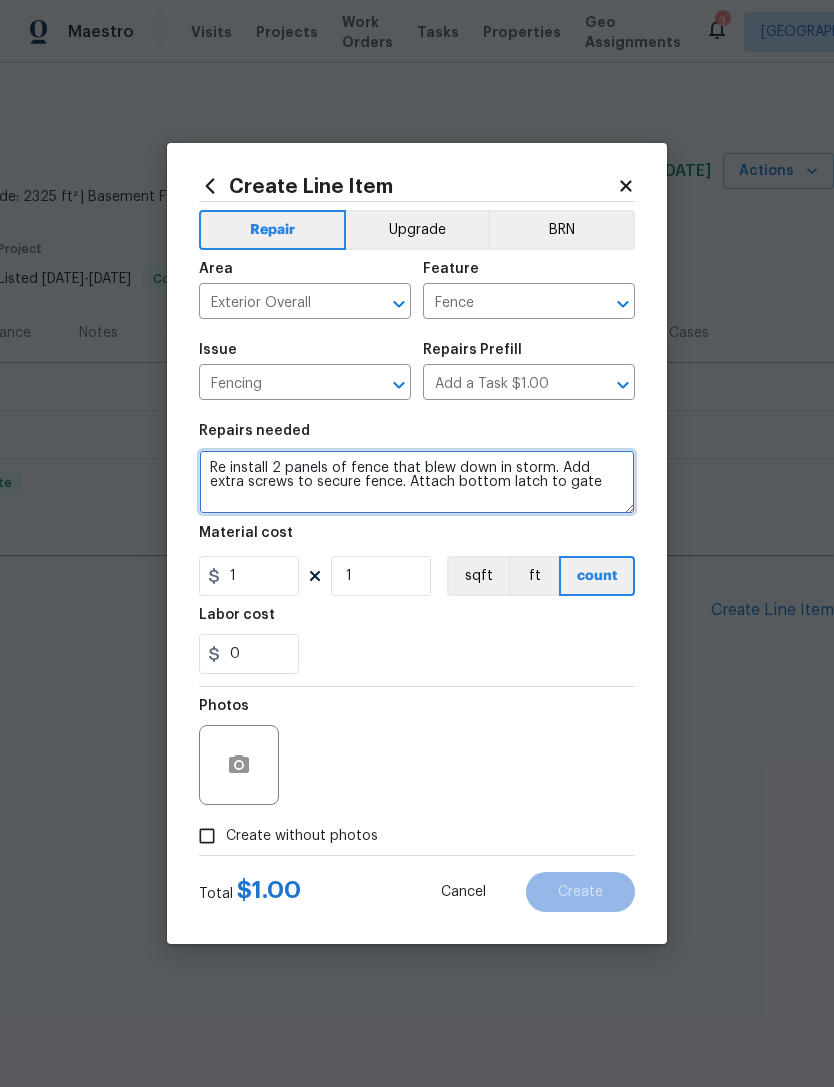 click on "Re install 2 panels of fence that blew down in storm. Add extra screws to secure fence. Attach bottom latch to gate" at bounding box center (417, 482) 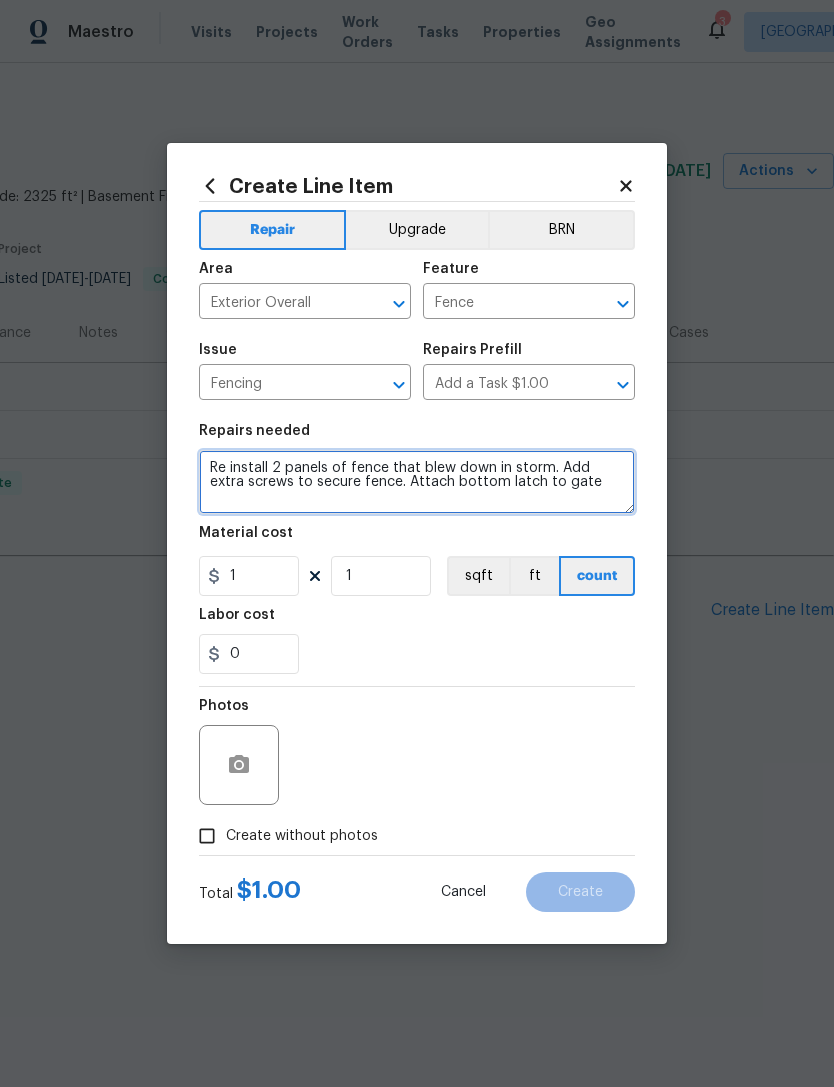 type on "Re install 2 panels of fence that blew down in storm. Add extra screws to secure fence. Attach bottom latch to gate" 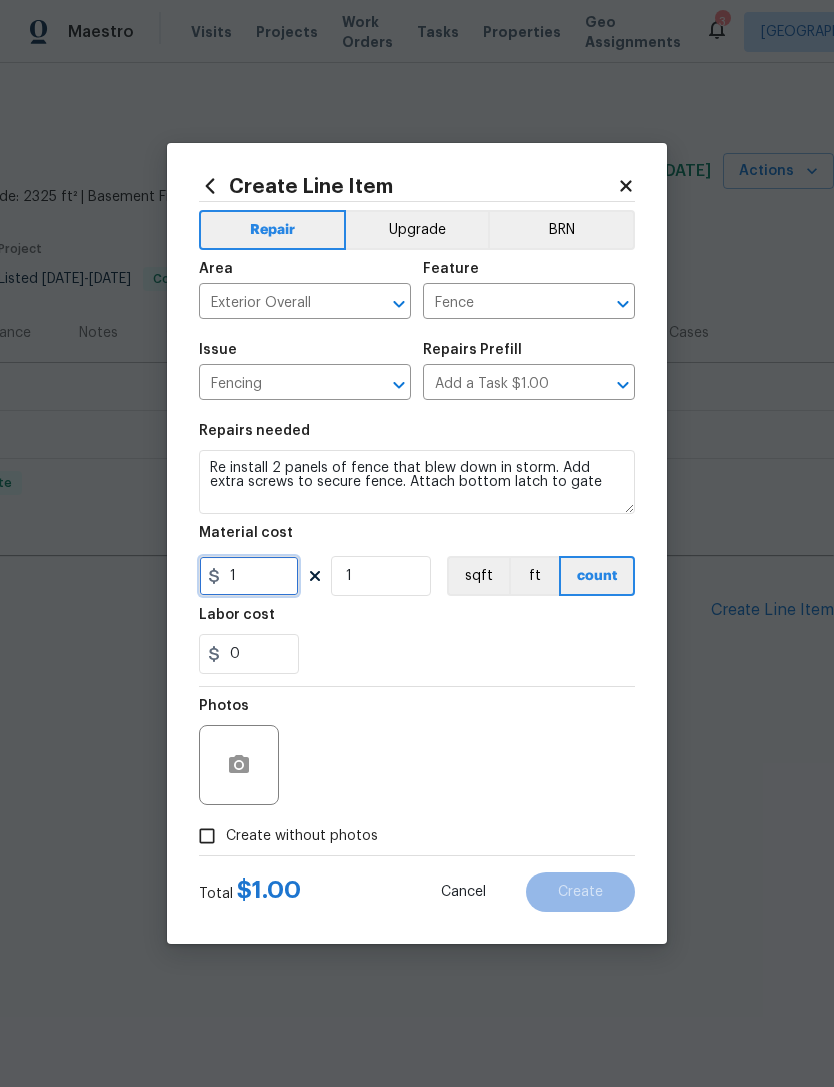 click on "1" at bounding box center (249, 576) 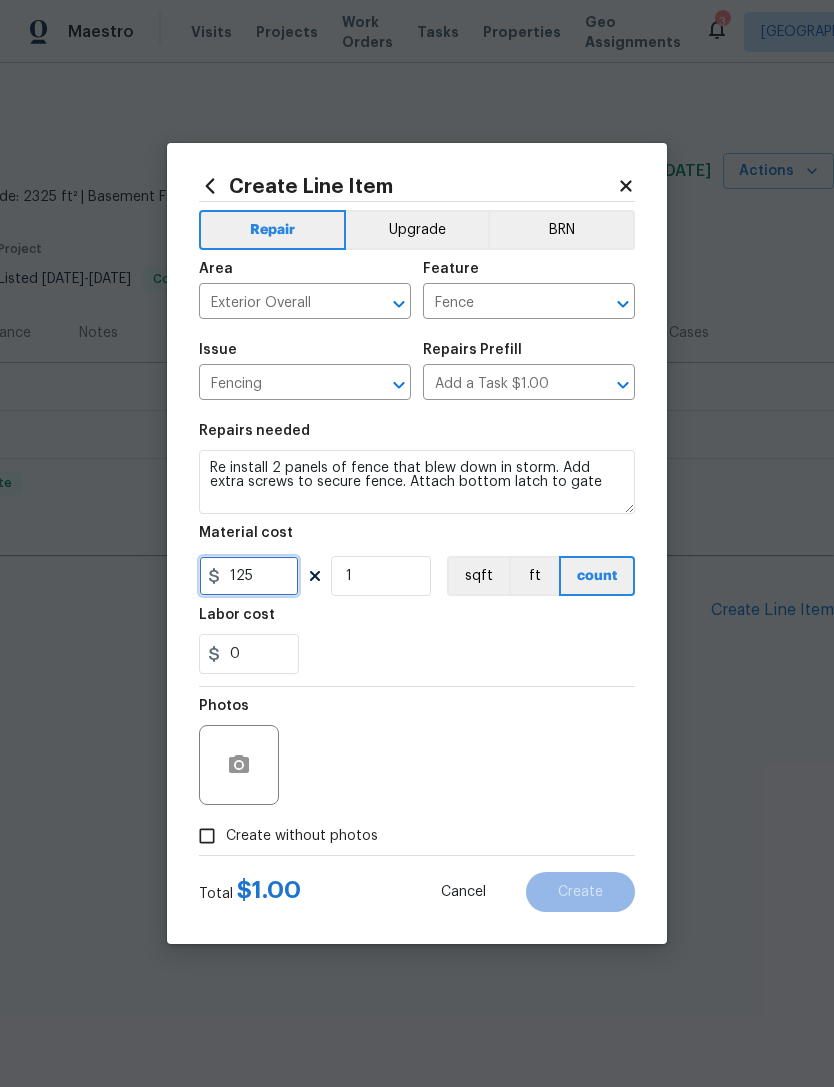 type on "125" 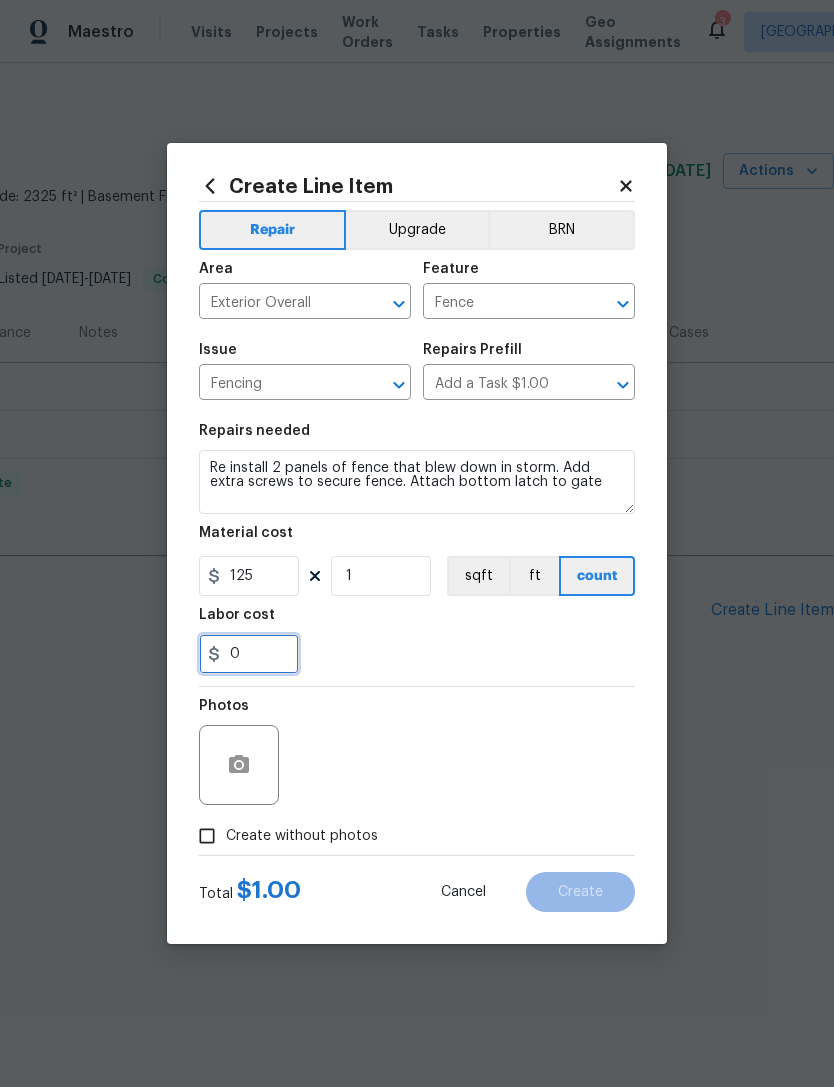 click on "0" at bounding box center (249, 654) 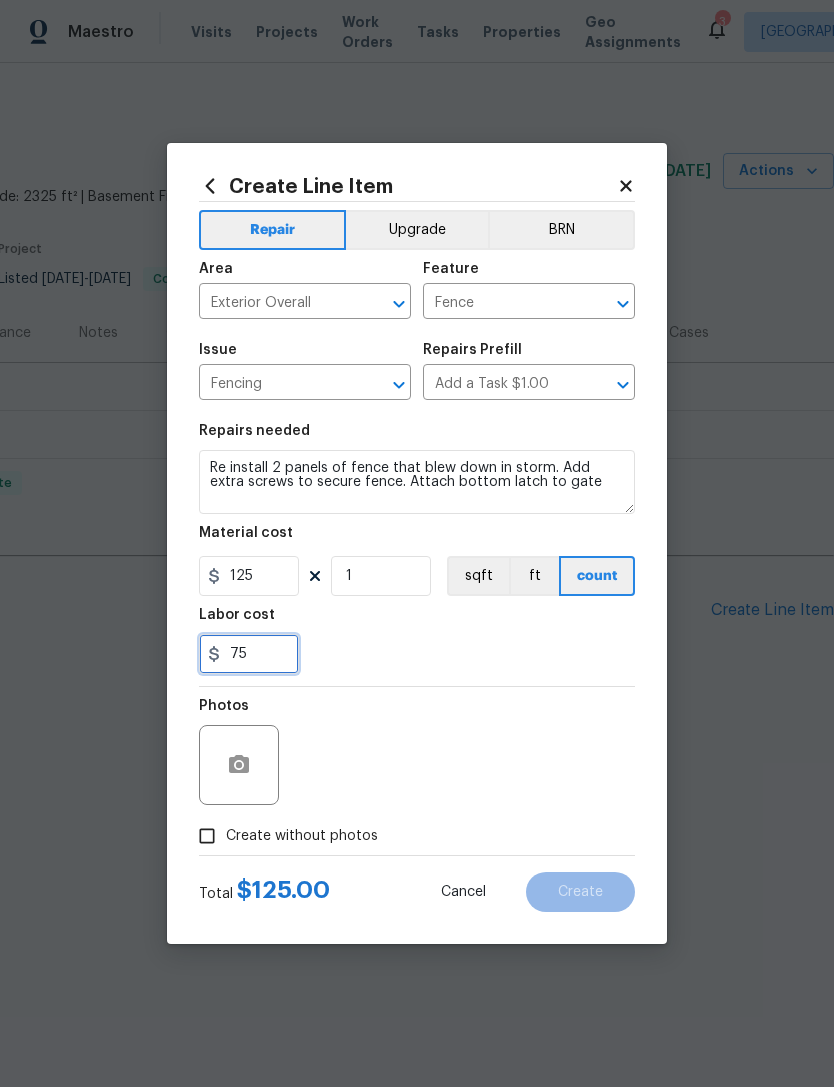 type on "75" 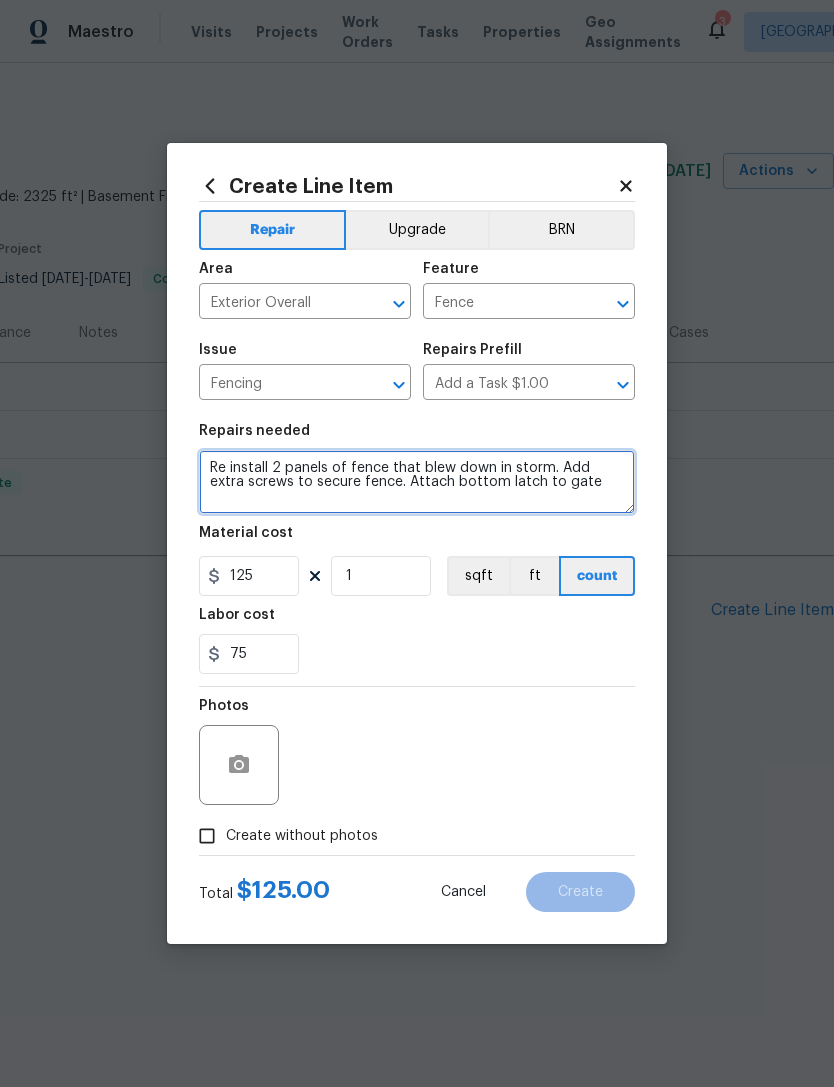 click on "Re install 2 panels of fence that blew down in storm. Add extra screws to secure fence. Attach bottom latch to gate" at bounding box center [417, 482] 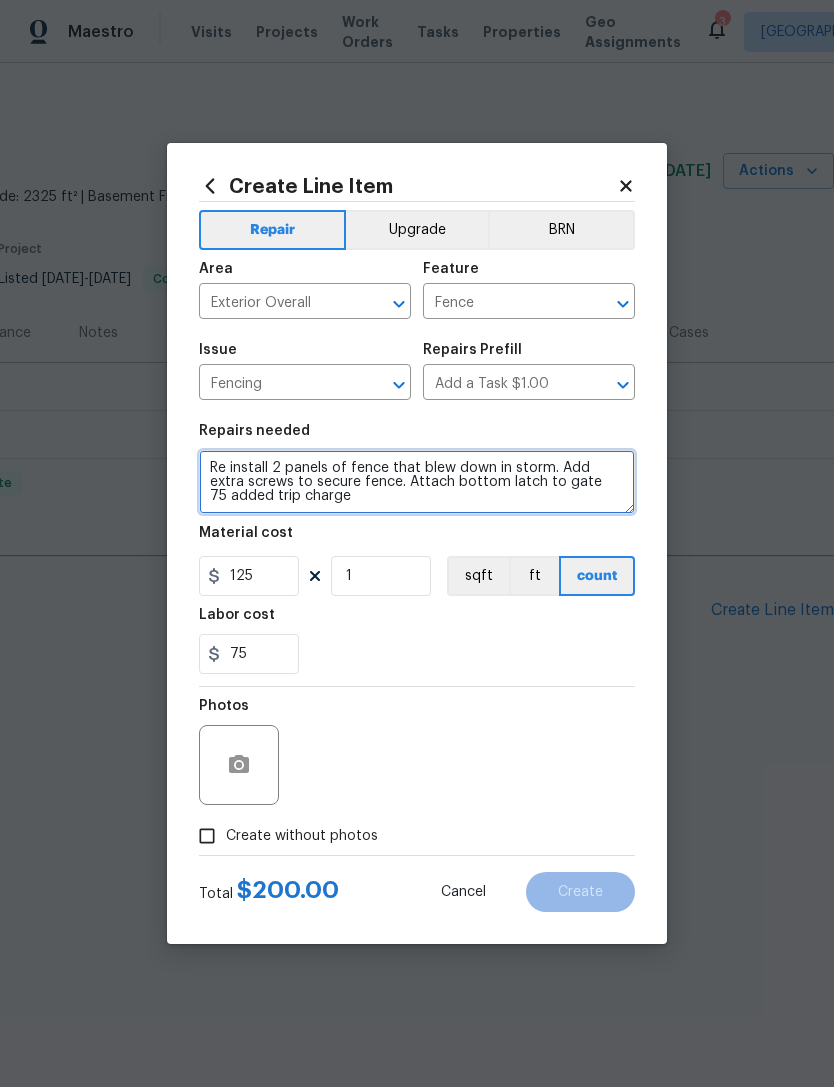 type on "Re install 2 panels of fence that blew down in storm. Add extra screws to secure fence. Attach bottom latch to gate
75 added trip charge" 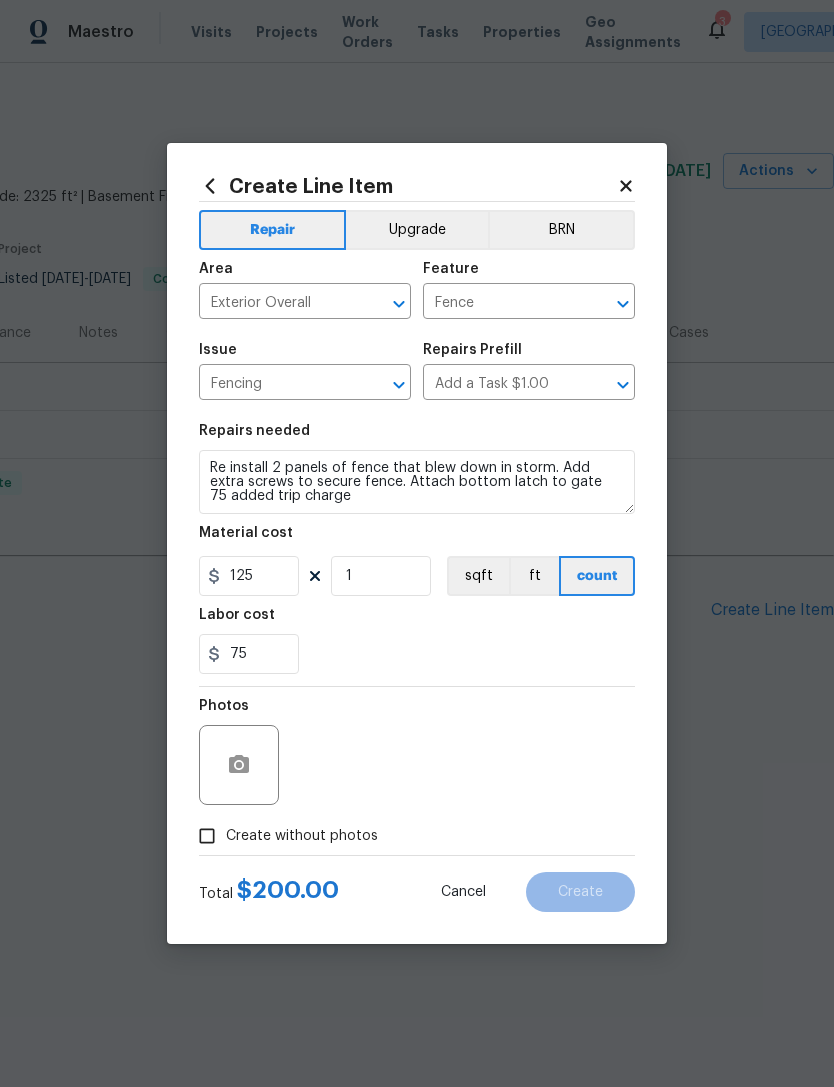 click on "75" at bounding box center [417, 654] 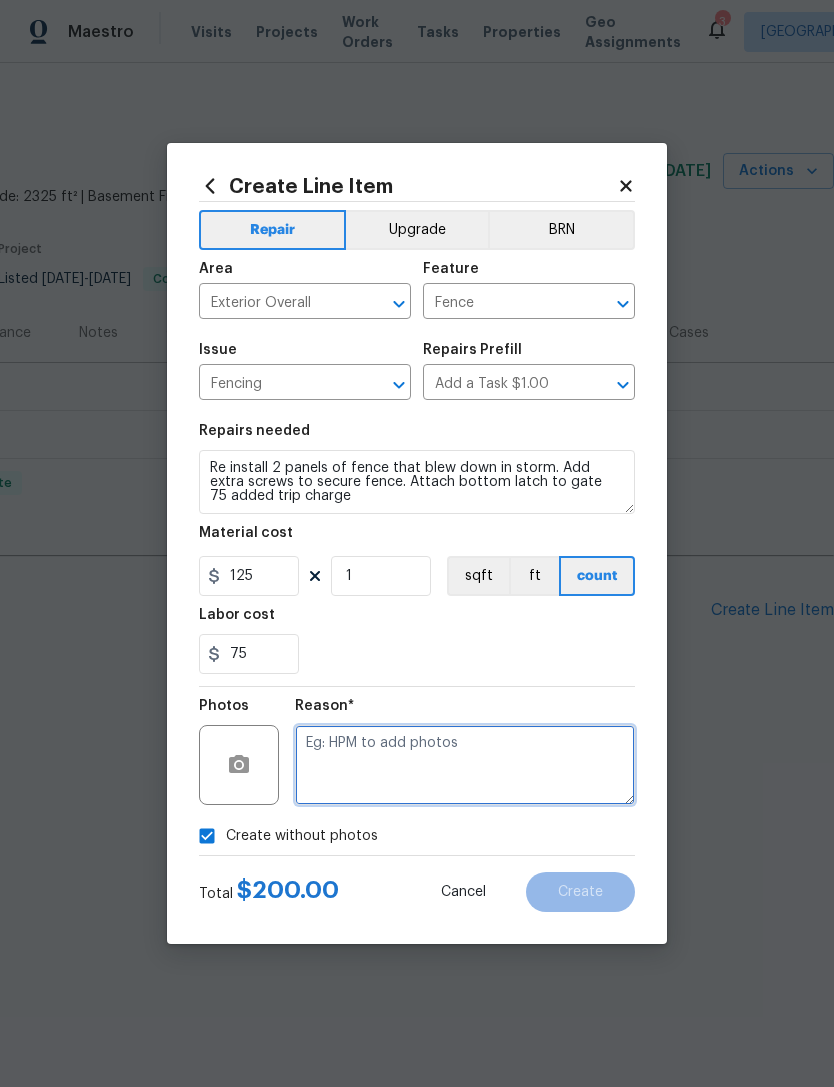 click at bounding box center (465, 765) 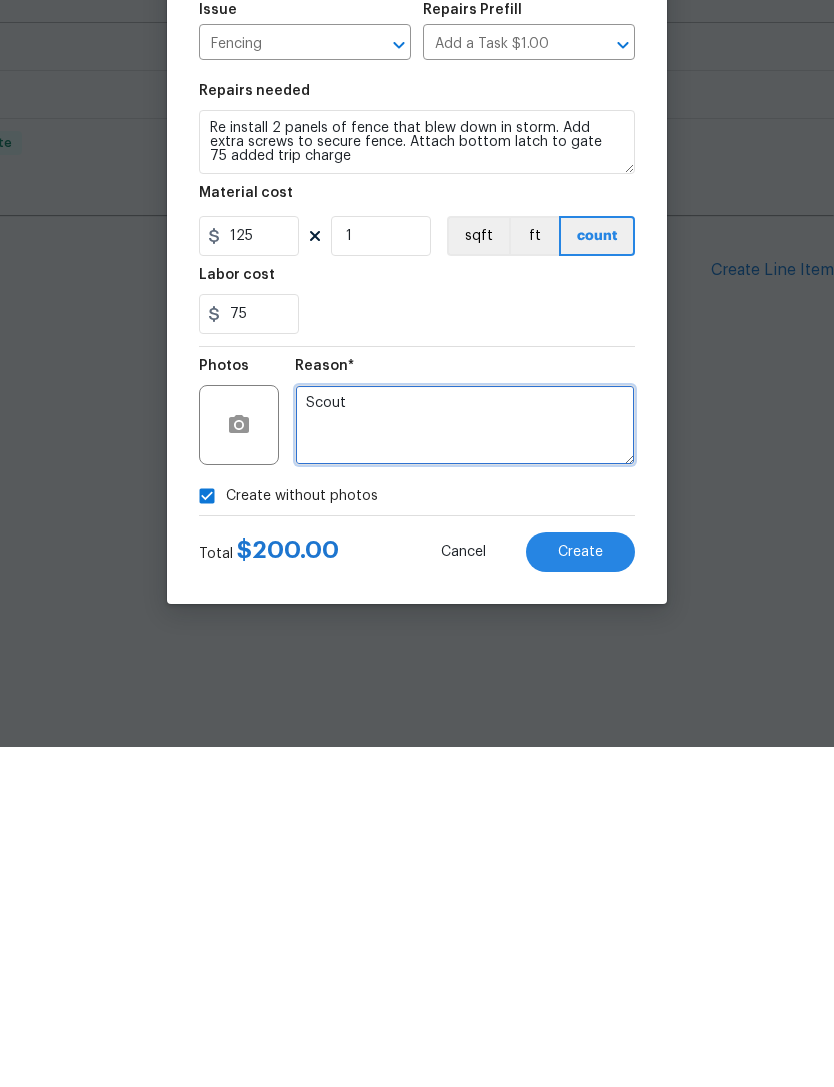 type on "Scout" 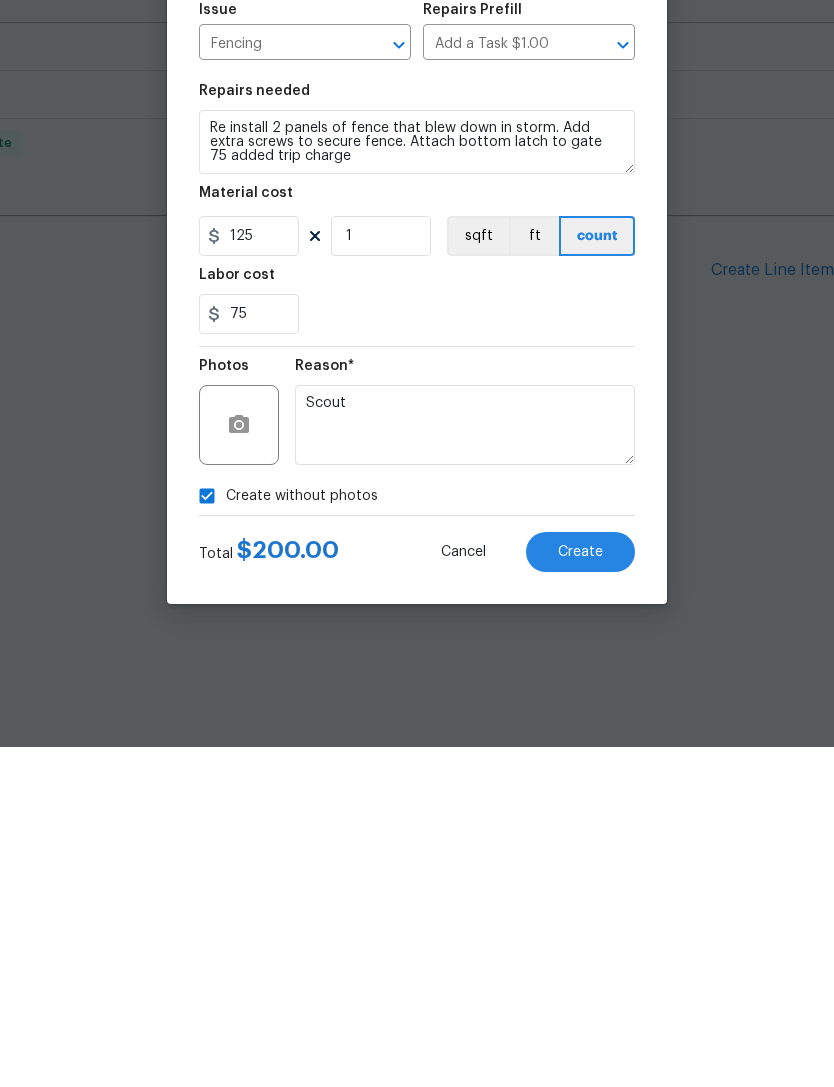 click on "Create" at bounding box center (580, 892) 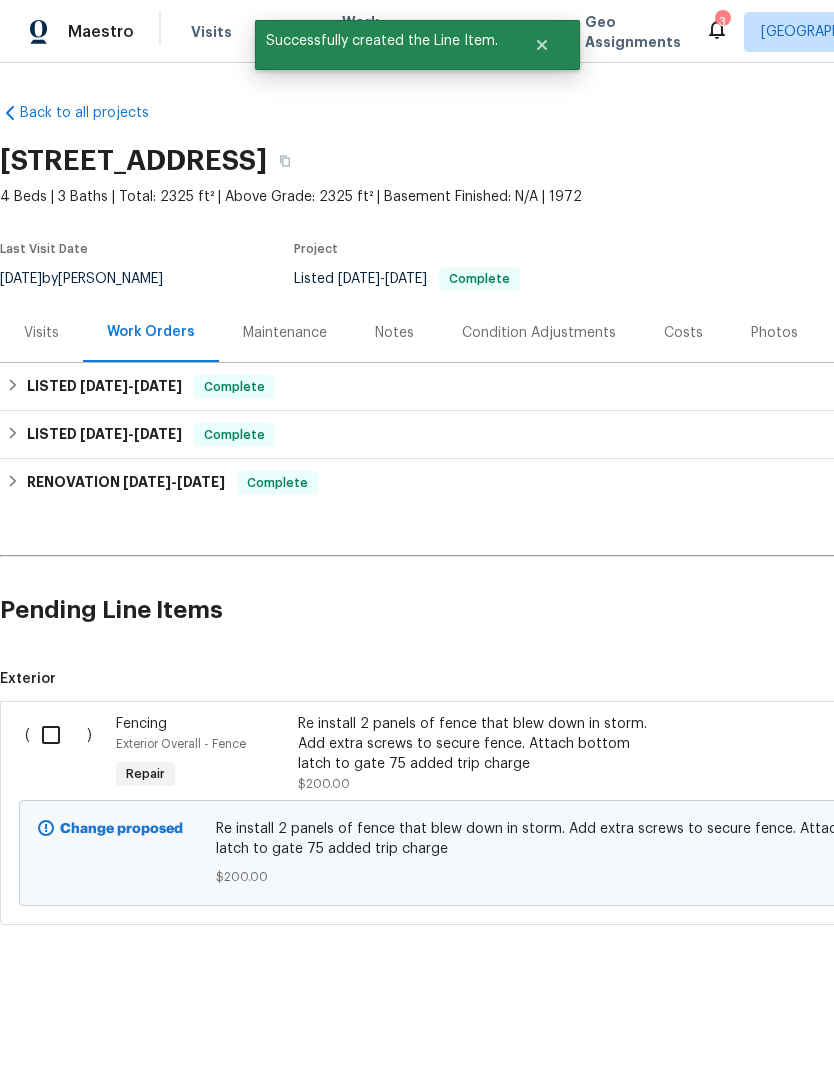 scroll, scrollTop: 0, scrollLeft: 0, axis: both 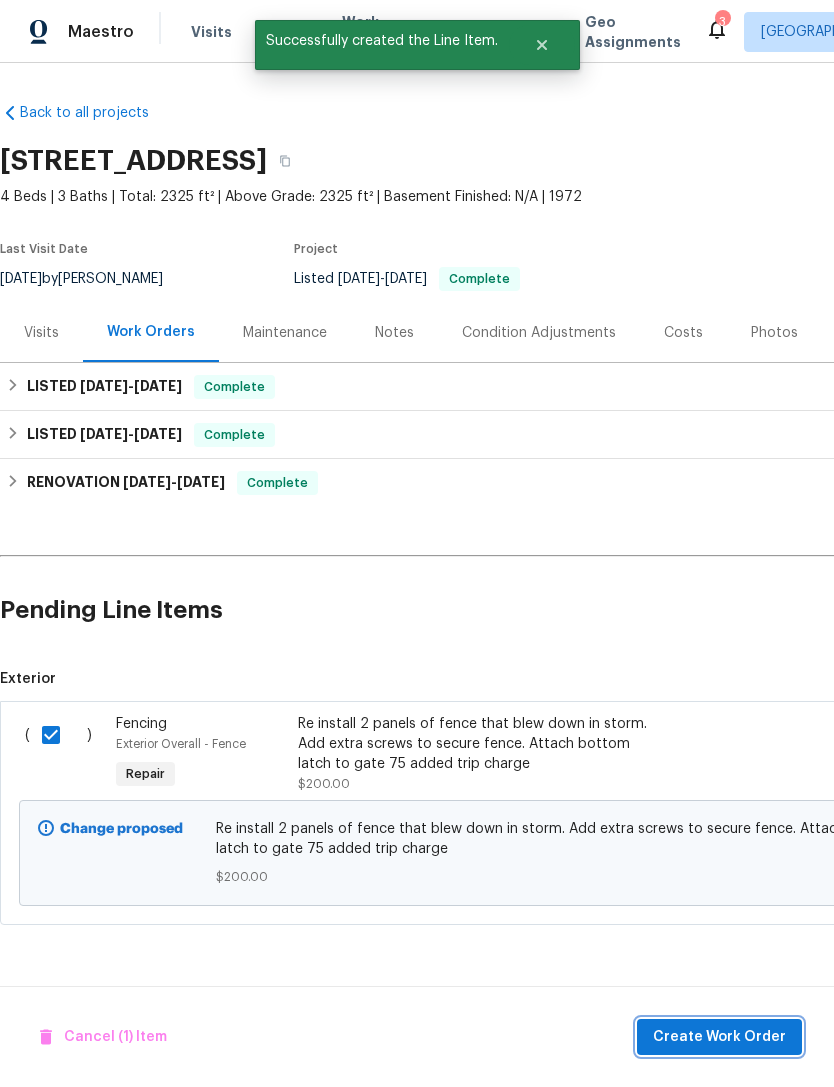 click on "Create Work Order" at bounding box center [719, 1037] 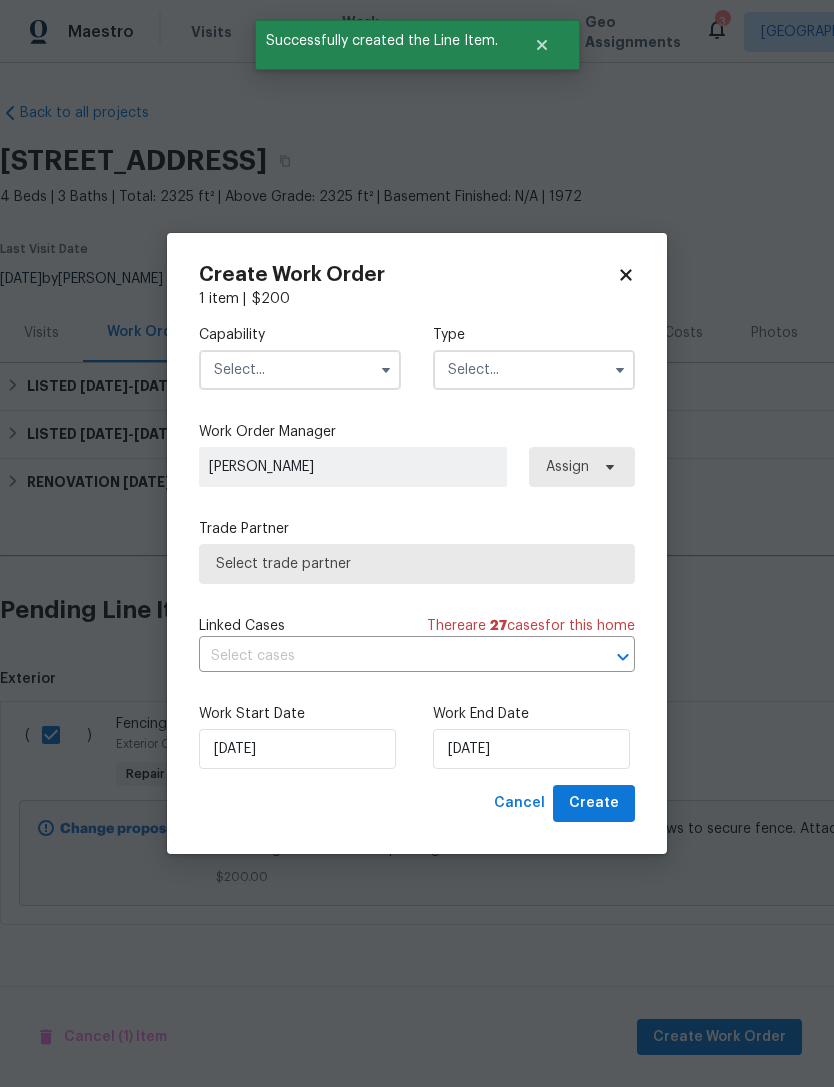 click at bounding box center (300, 370) 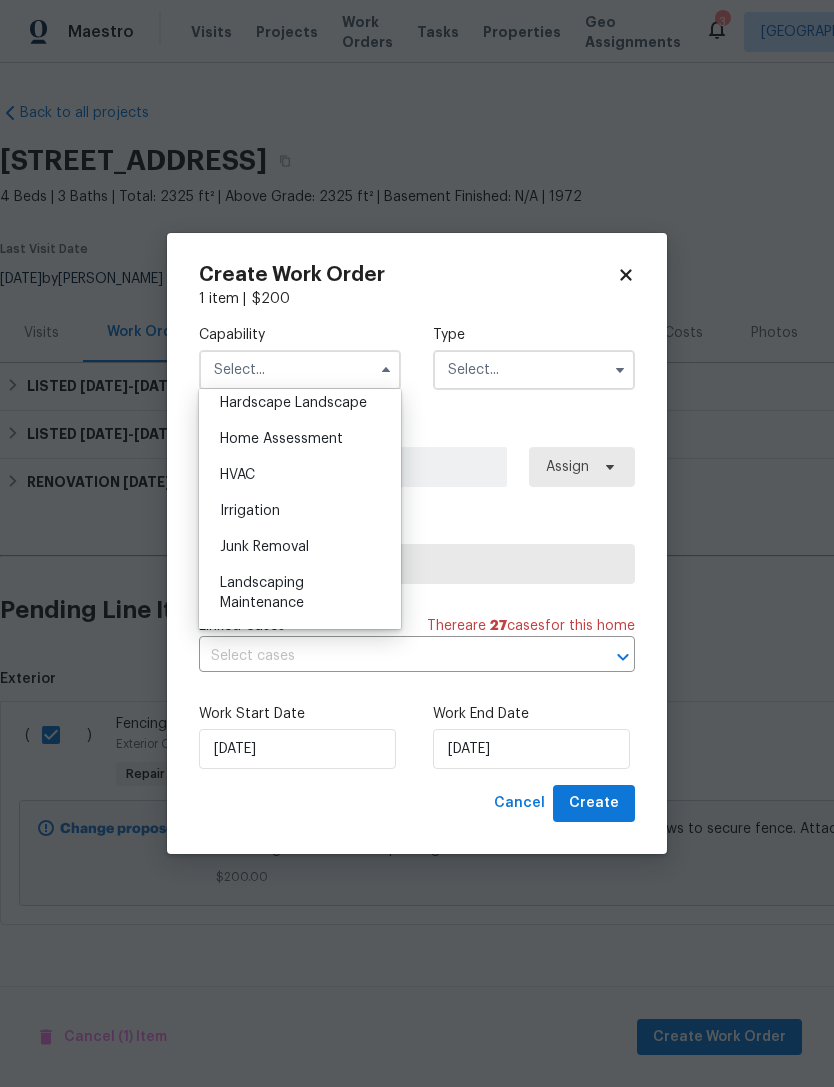 scroll, scrollTop: 1070, scrollLeft: 0, axis: vertical 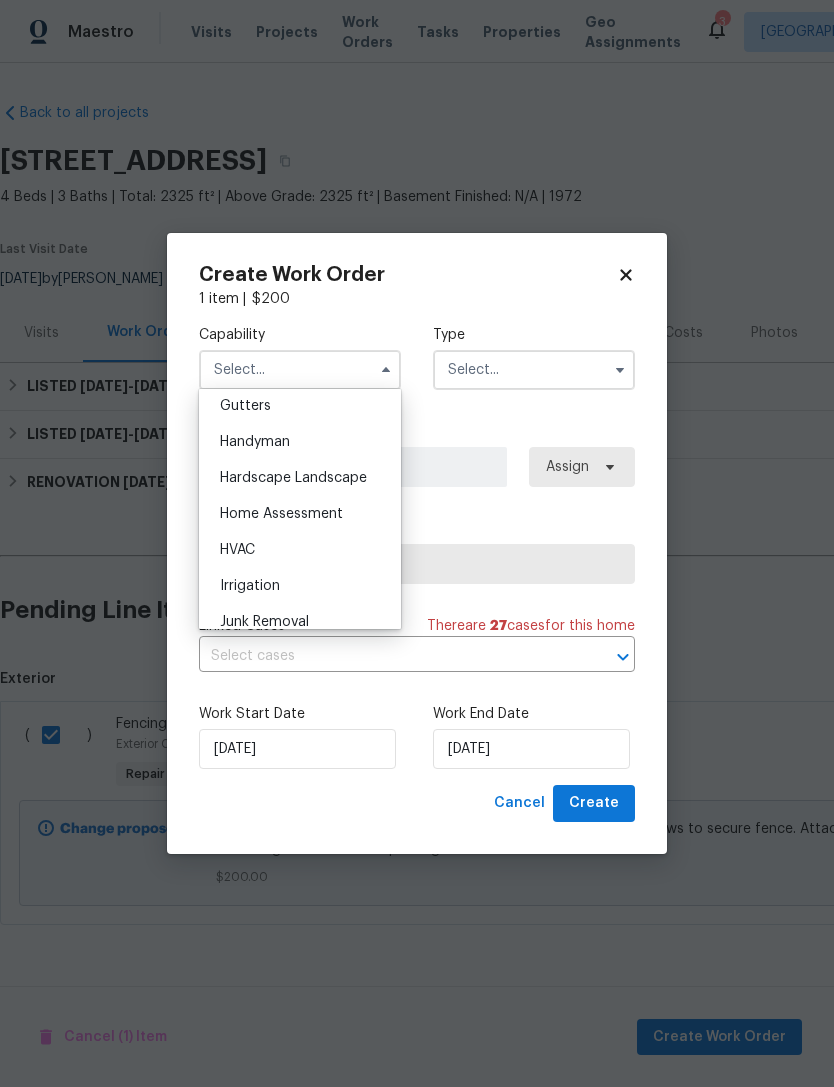 click on "Hardscape Landscape" at bounding box center (293, 478) 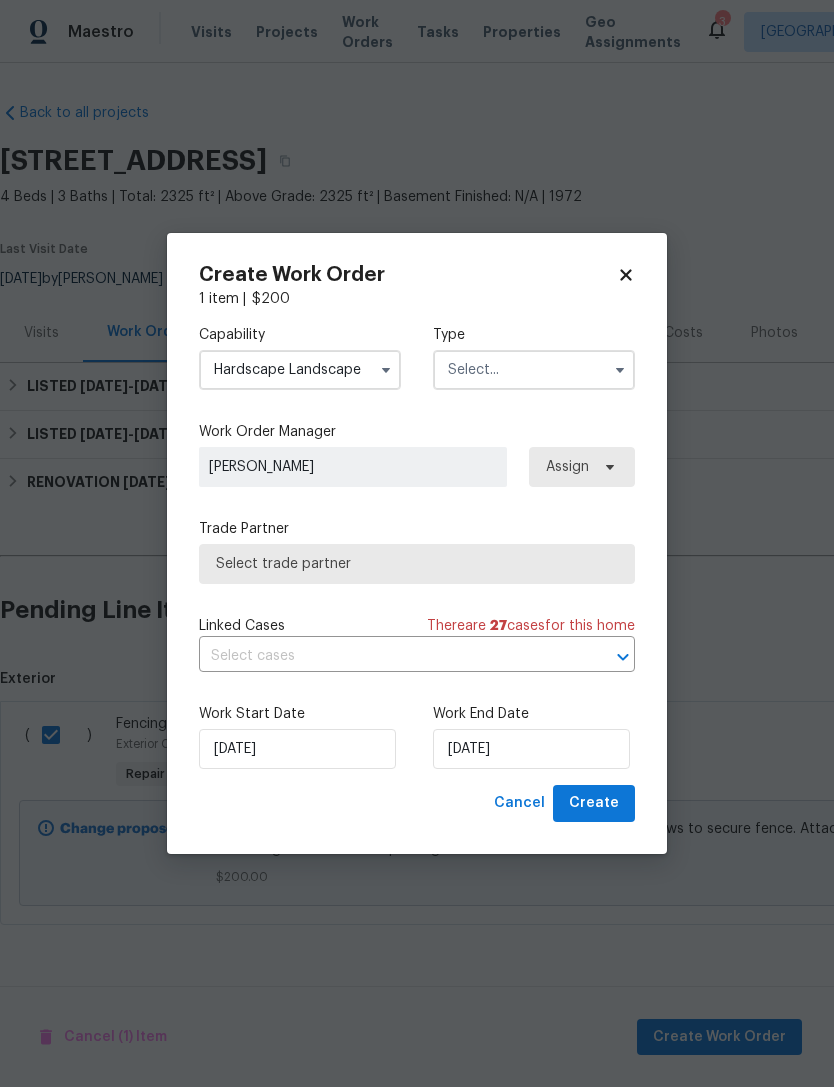 click at bounding box center [534, 370] 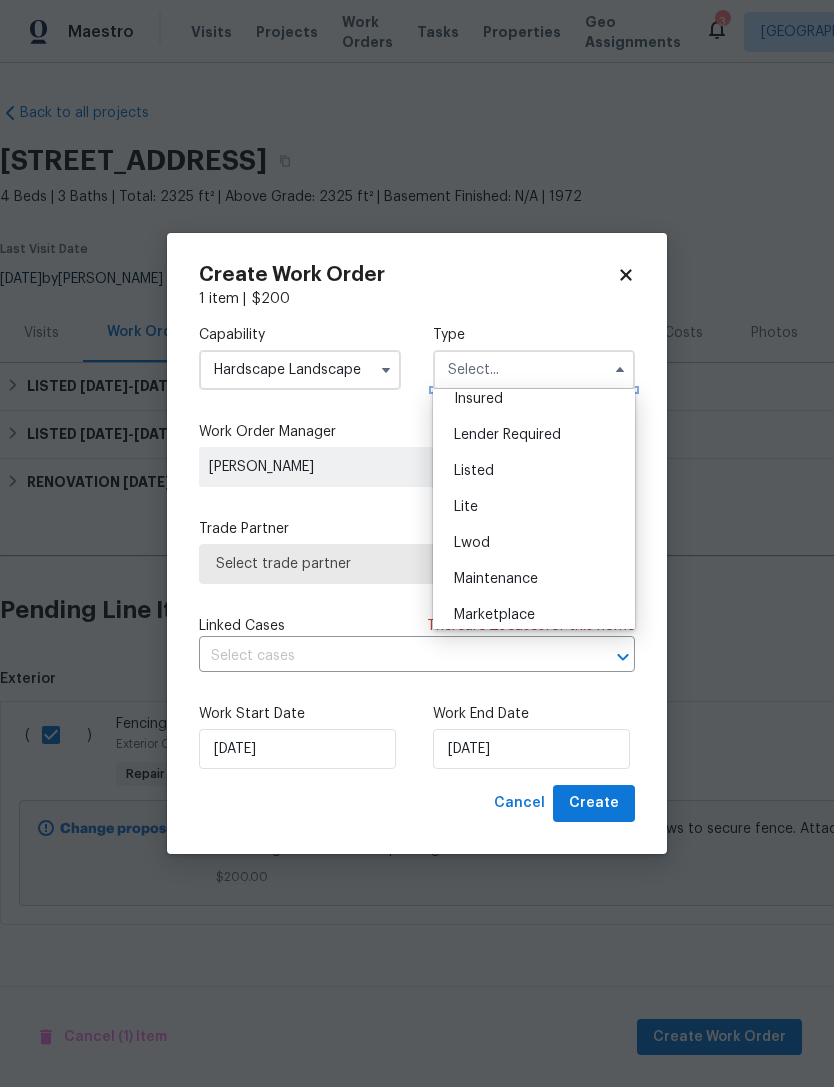 scroll, scrollTop: 151, scrollLeft: 0, axis: vertical 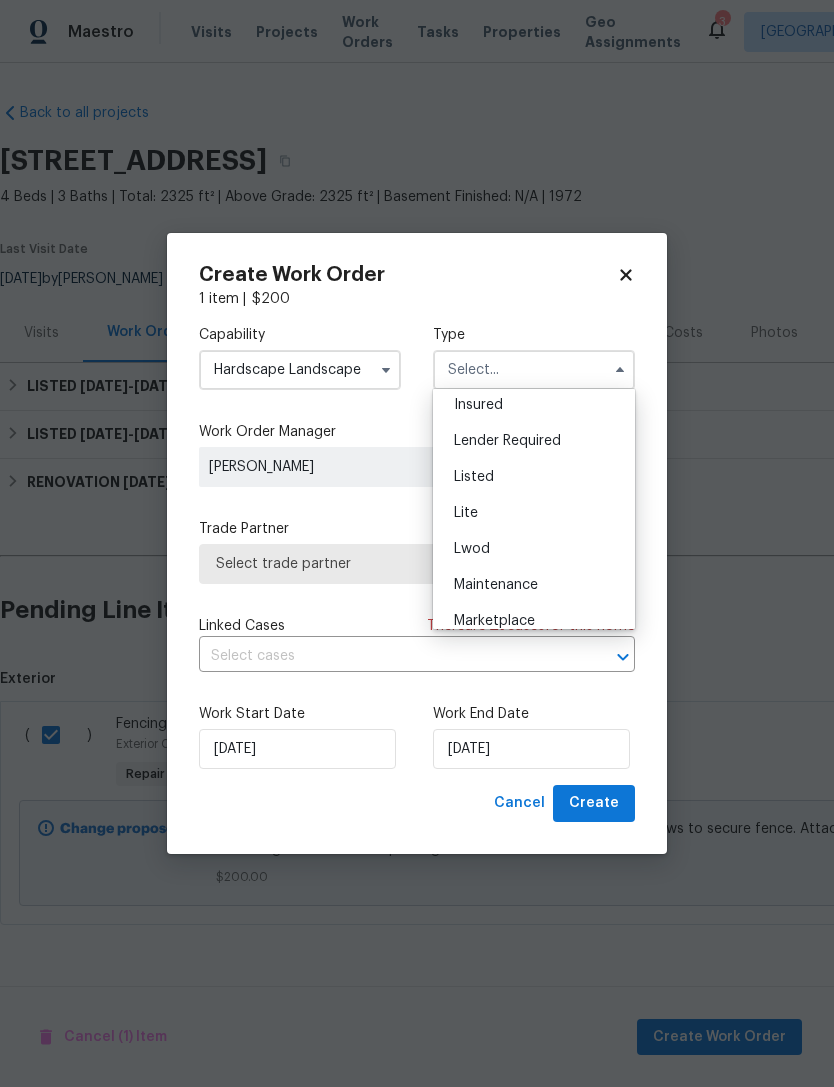 click on "Listed" at bounding box center (534, 477) 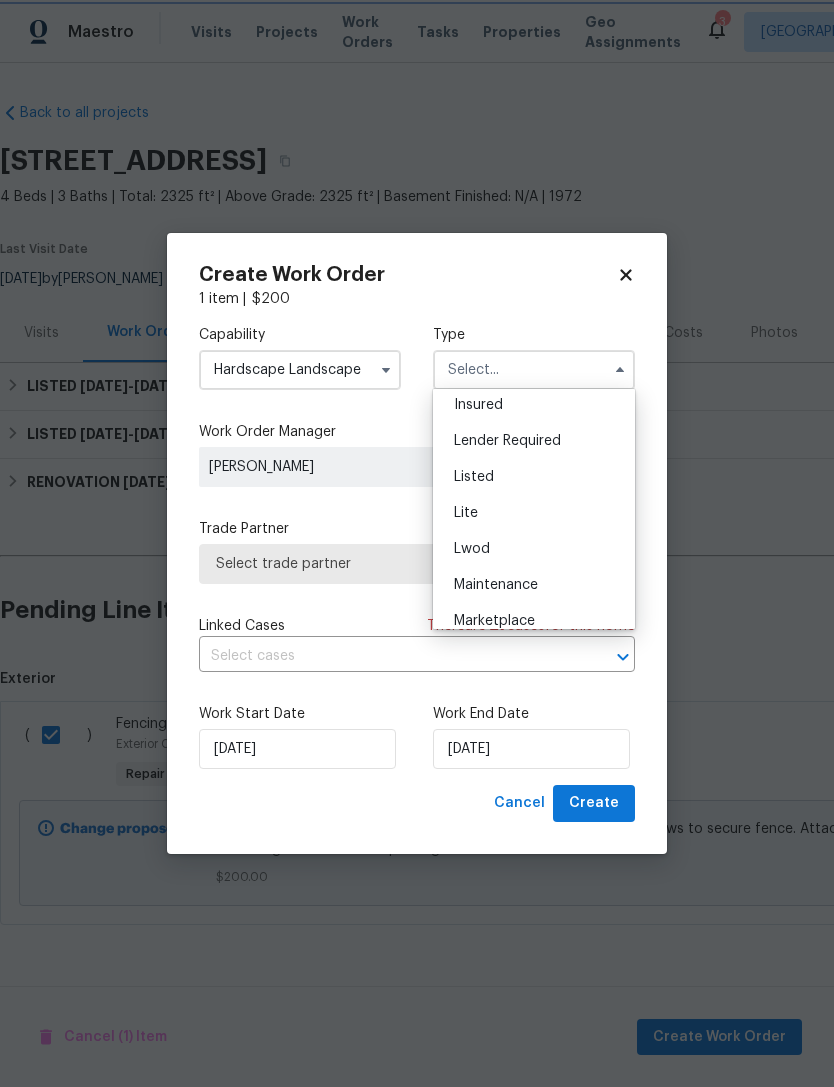 type on "Listed" 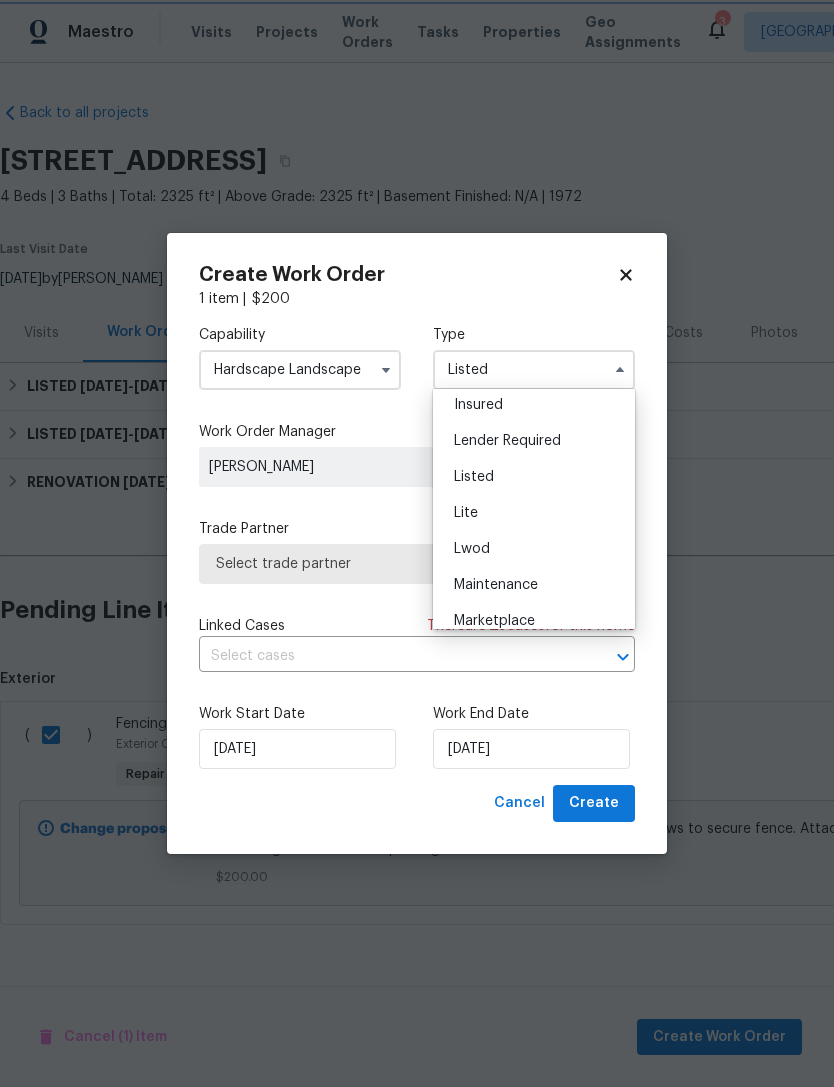 scroll, scrollTop: 0, scrollLeft: 0, axis: both 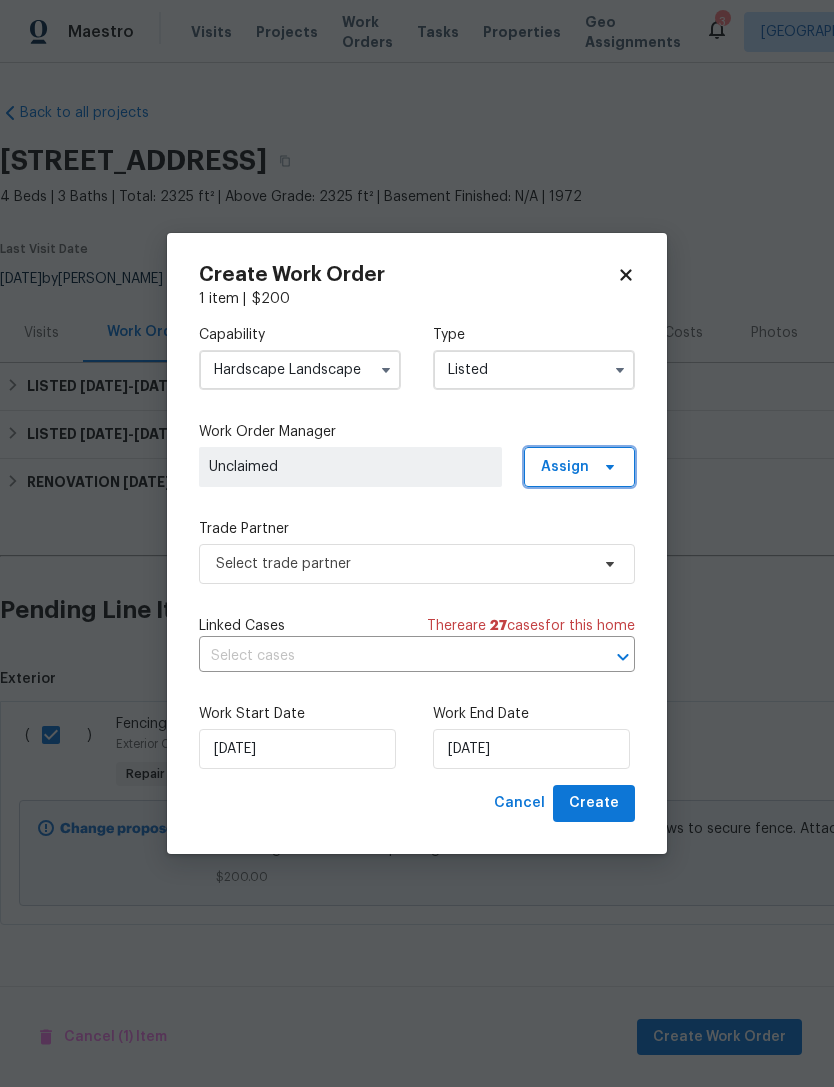 click on "Assign" at bounding box center (579, 467) 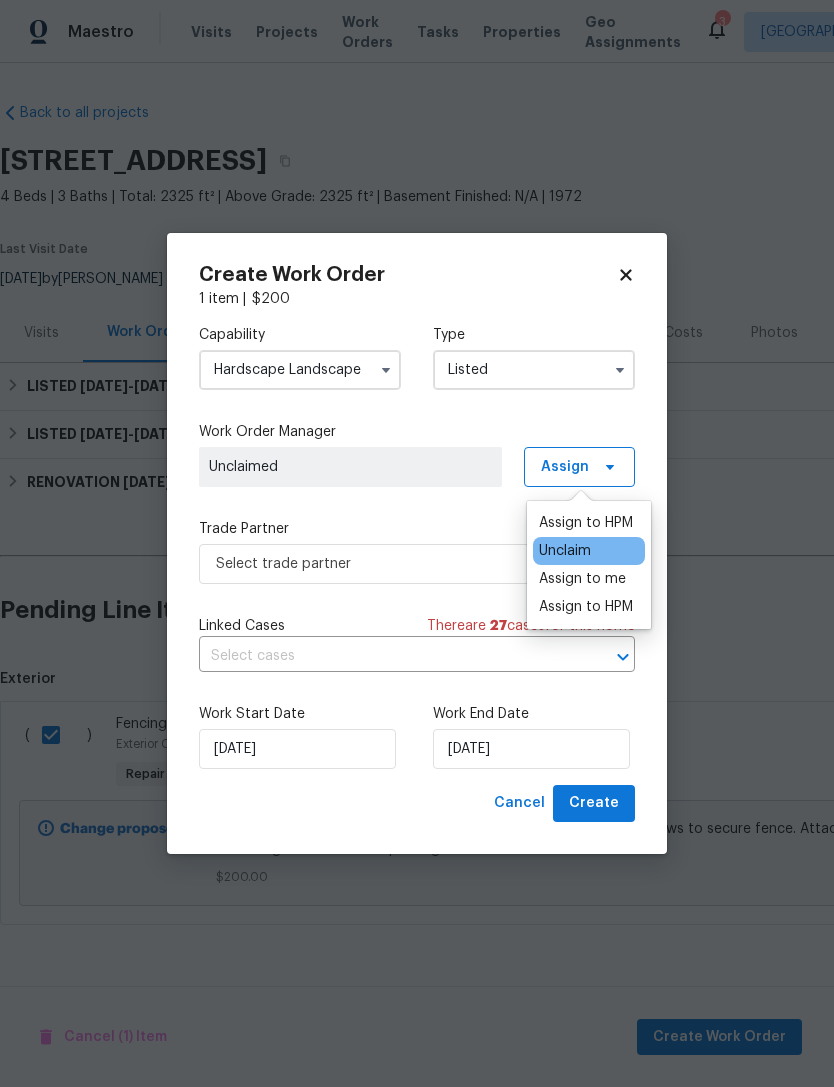 click on "Assign to me" at bounding box center (582, 579) 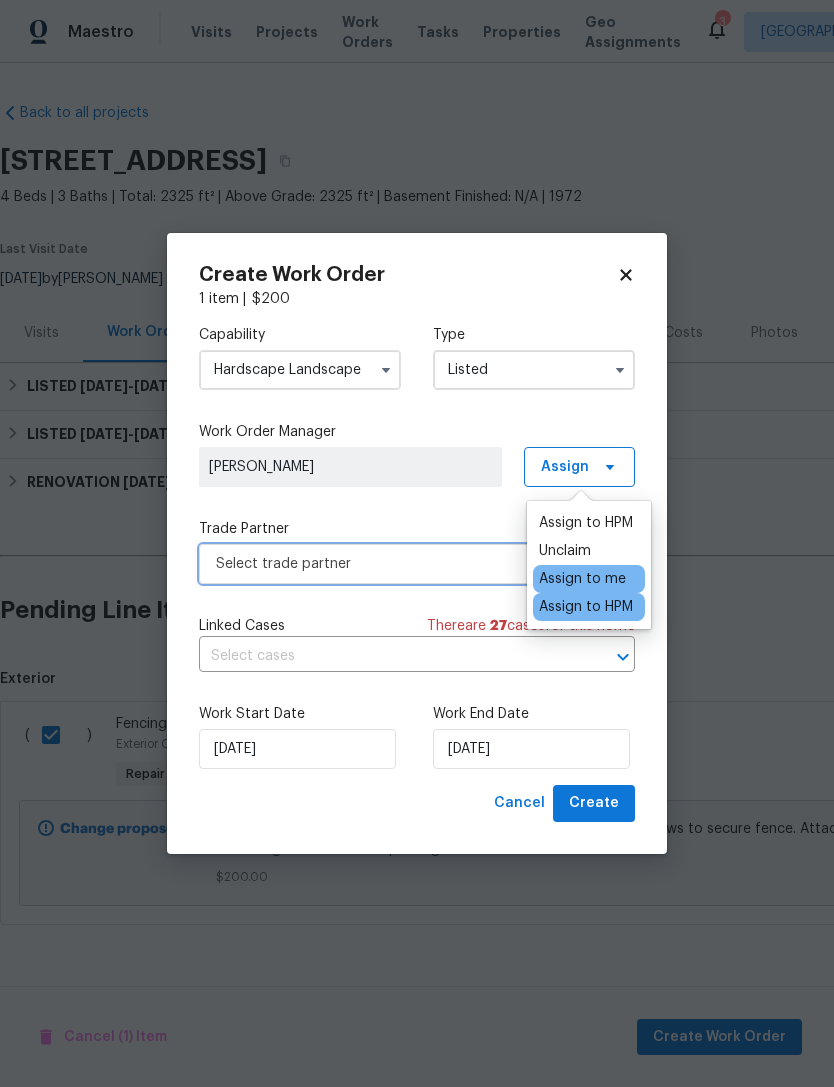 click on "Select trade partner" at bounding box center [402, 564] 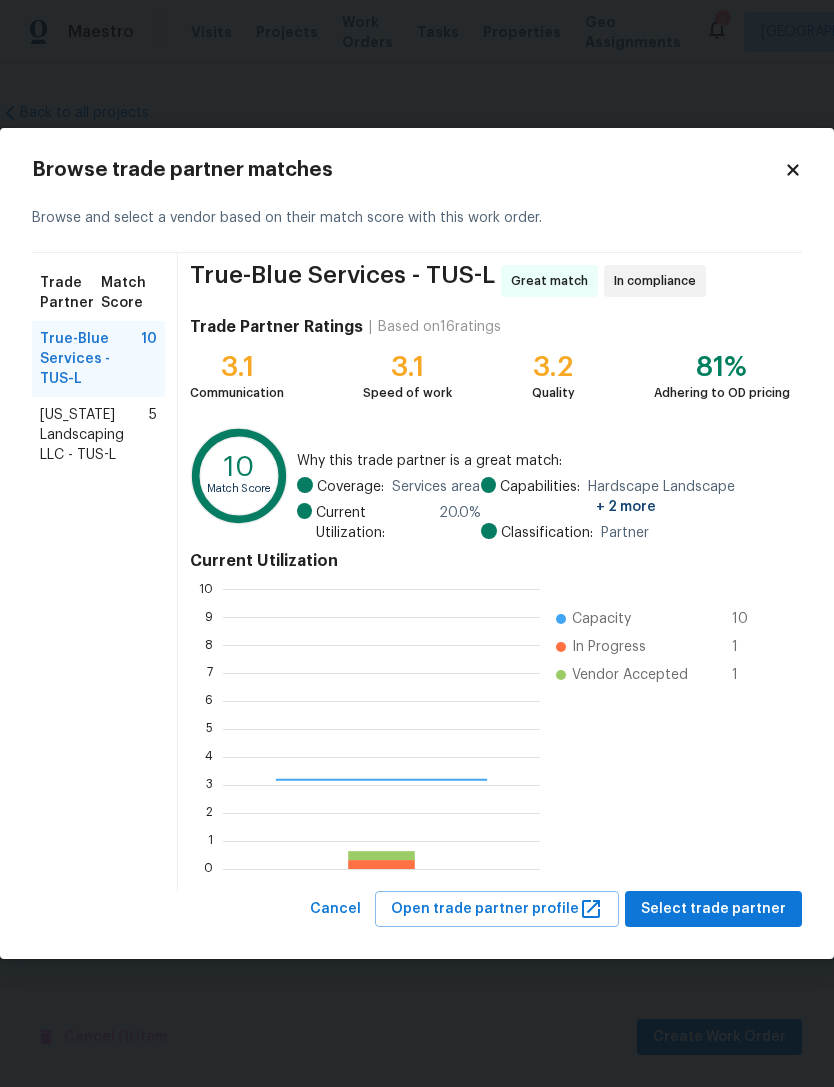 scroll, scrollTop: 2, scrollLeft: 2, axis: both 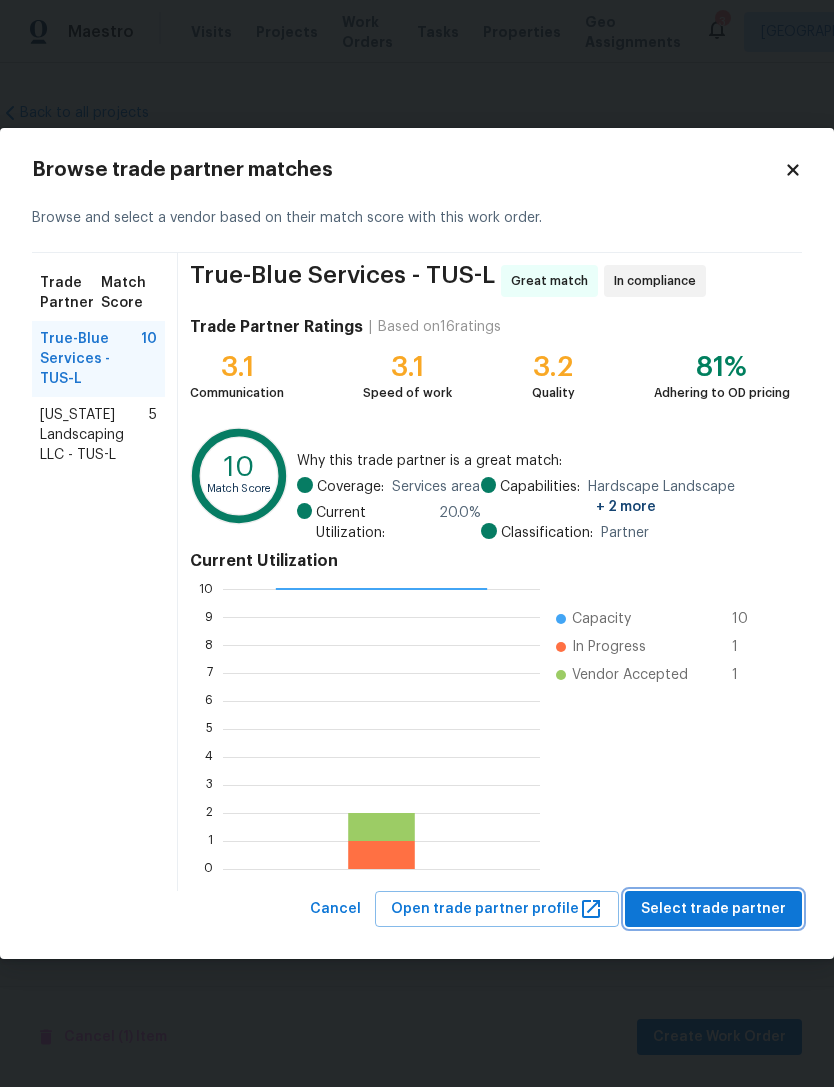 click on "Select trade partner" at bounding box center (713, 909) 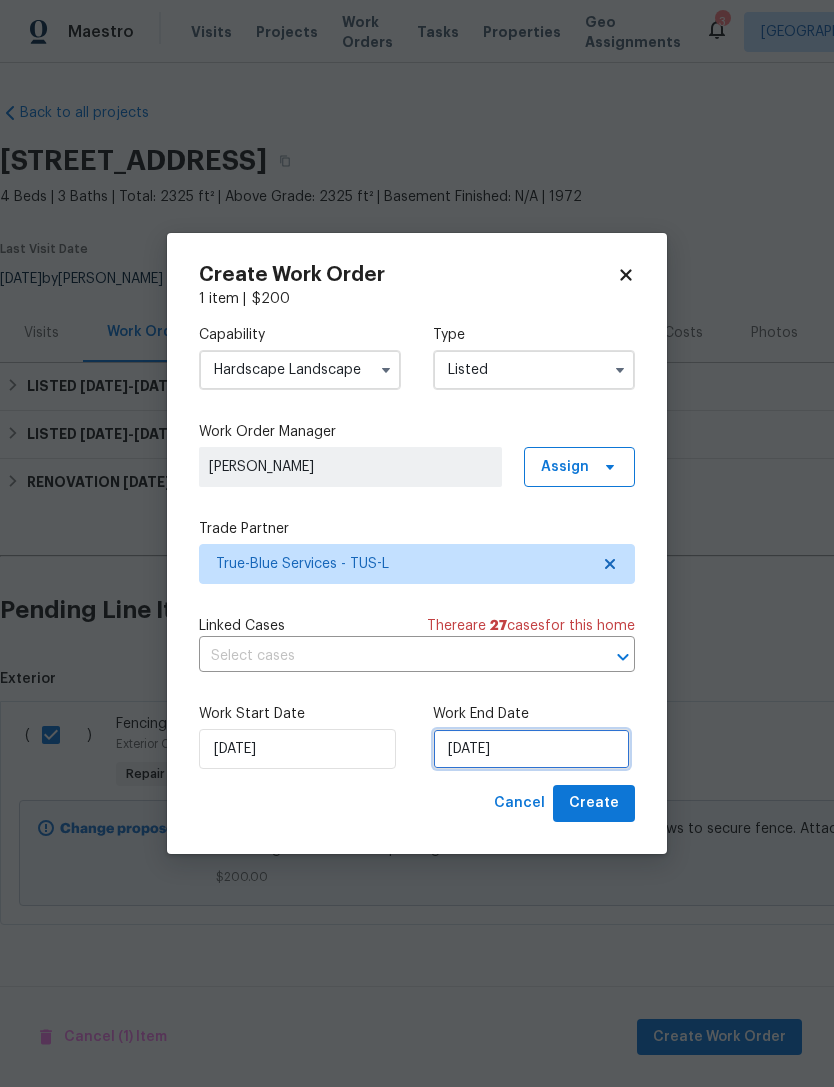 click on "7/10/2025" at bounding box center [531, 749] 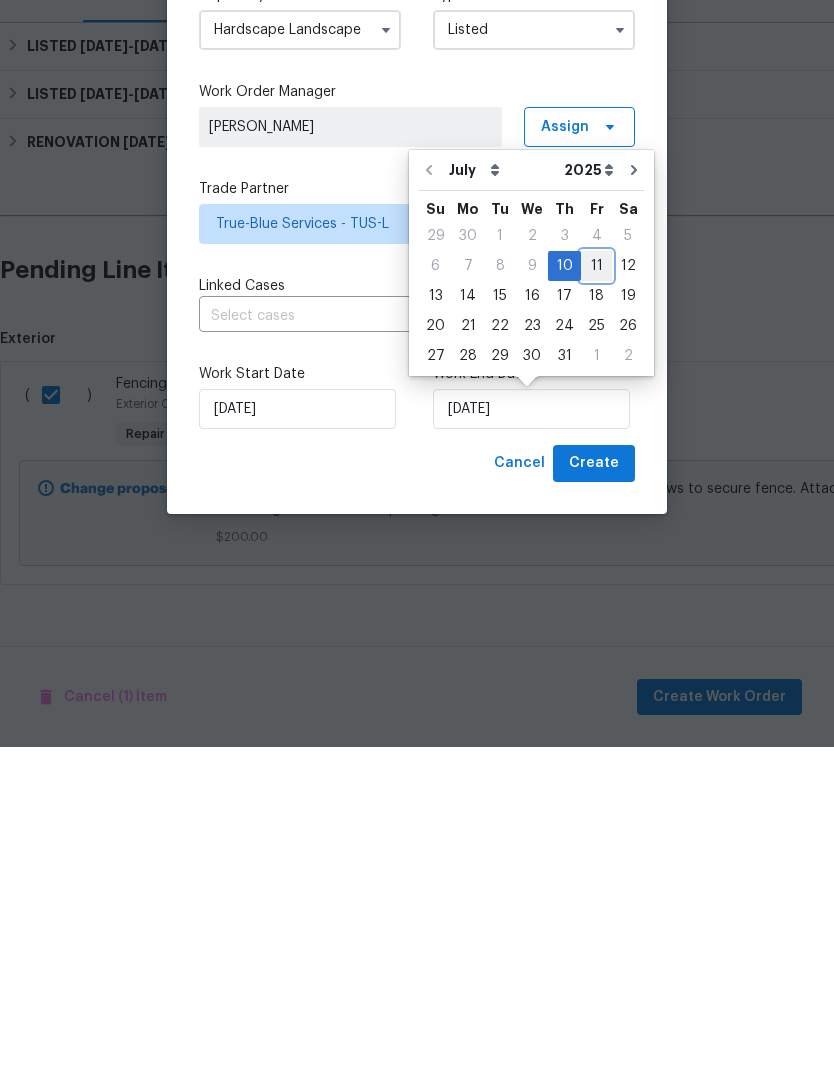 click on "11" at bounding box center [596, 606] 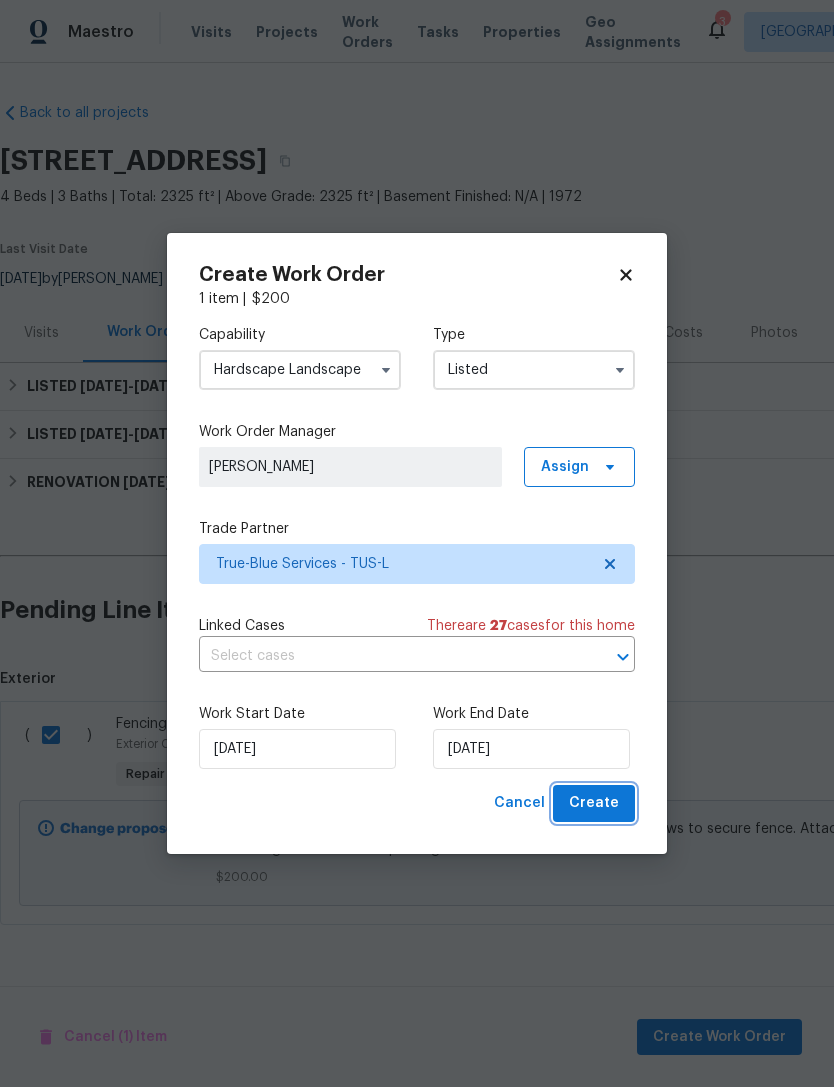 click on "Create" at bounding box center (594, 803) 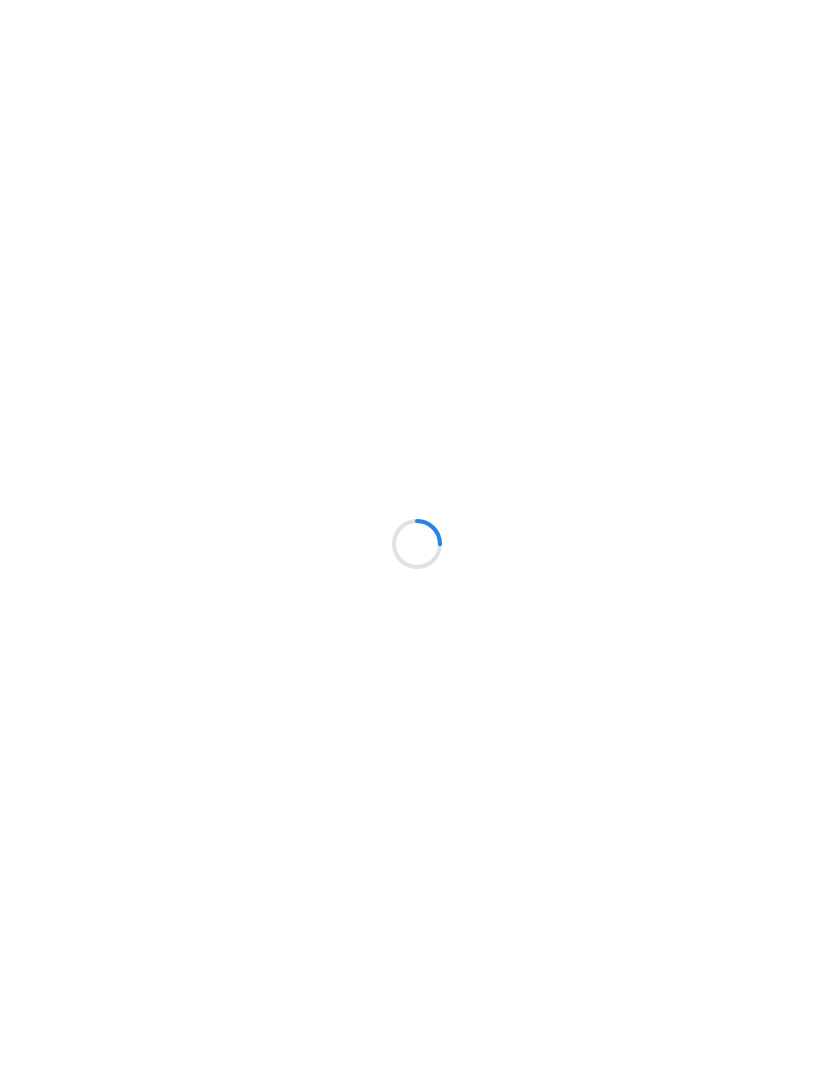 scroll, scrollTop: 0, scrollLeft: 0, axis: both 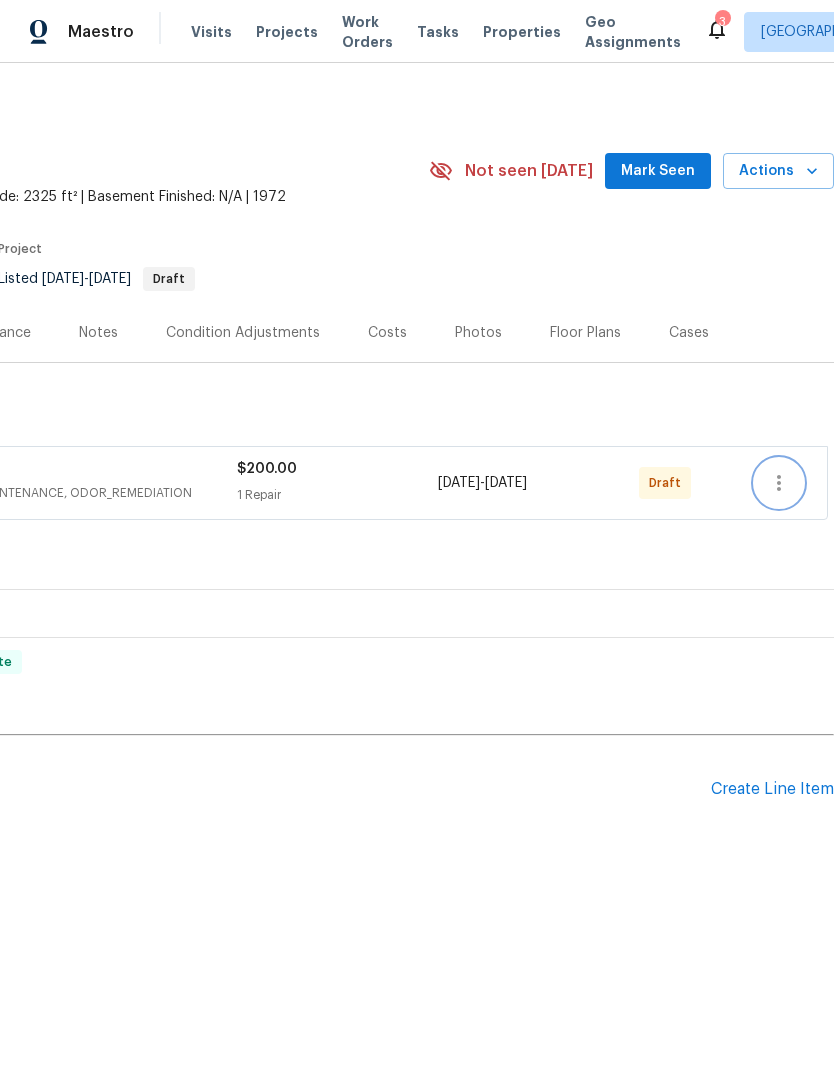 click 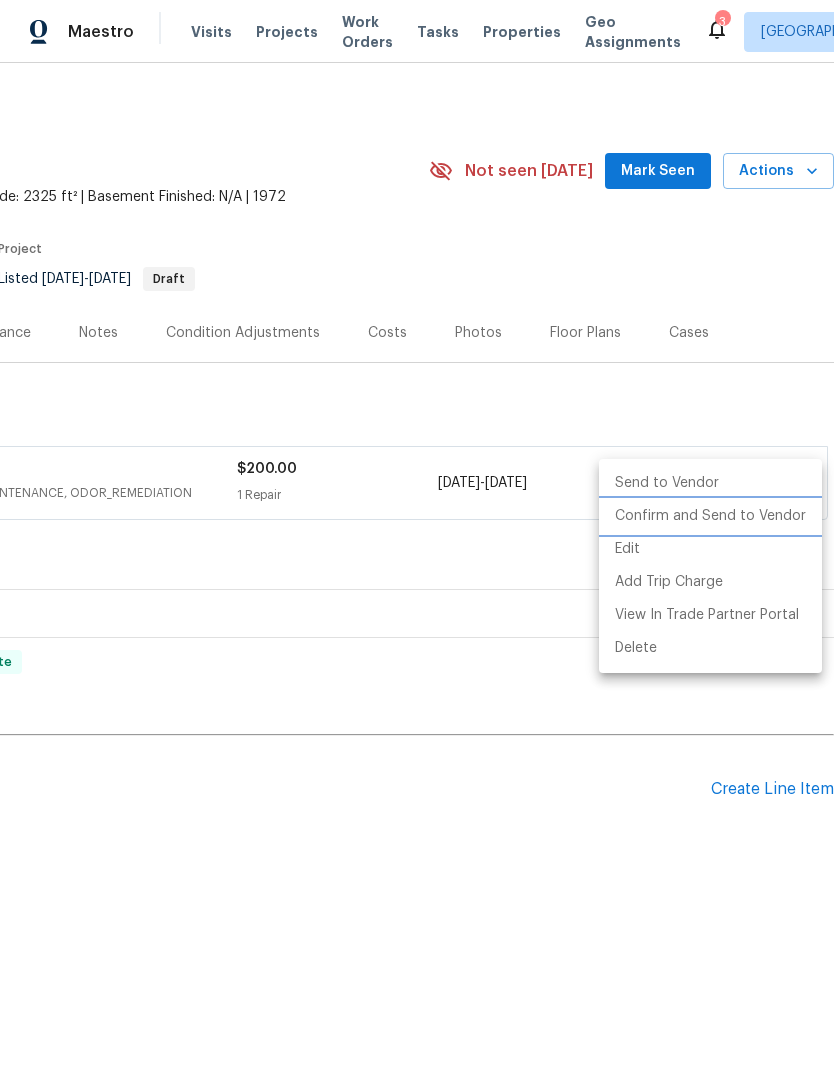 click on "Confirm and Send to Vendor" at bounding box center [710, 516] 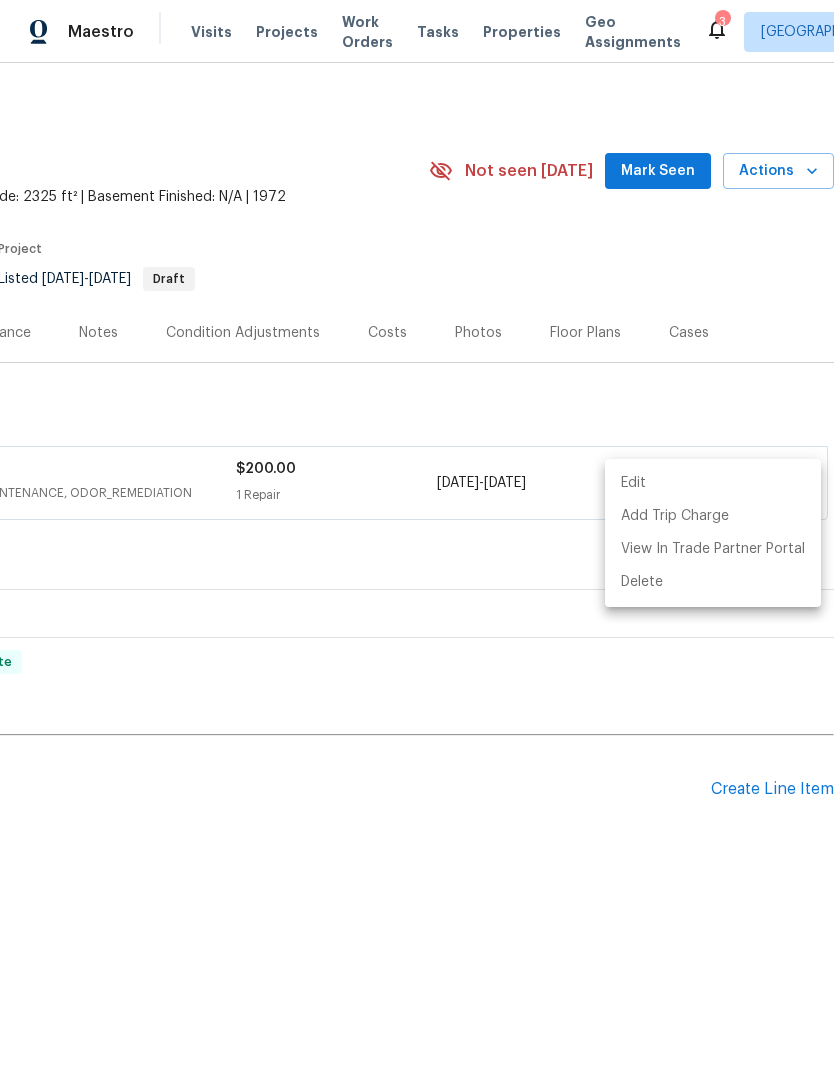 click at bounding box center [417, 543] 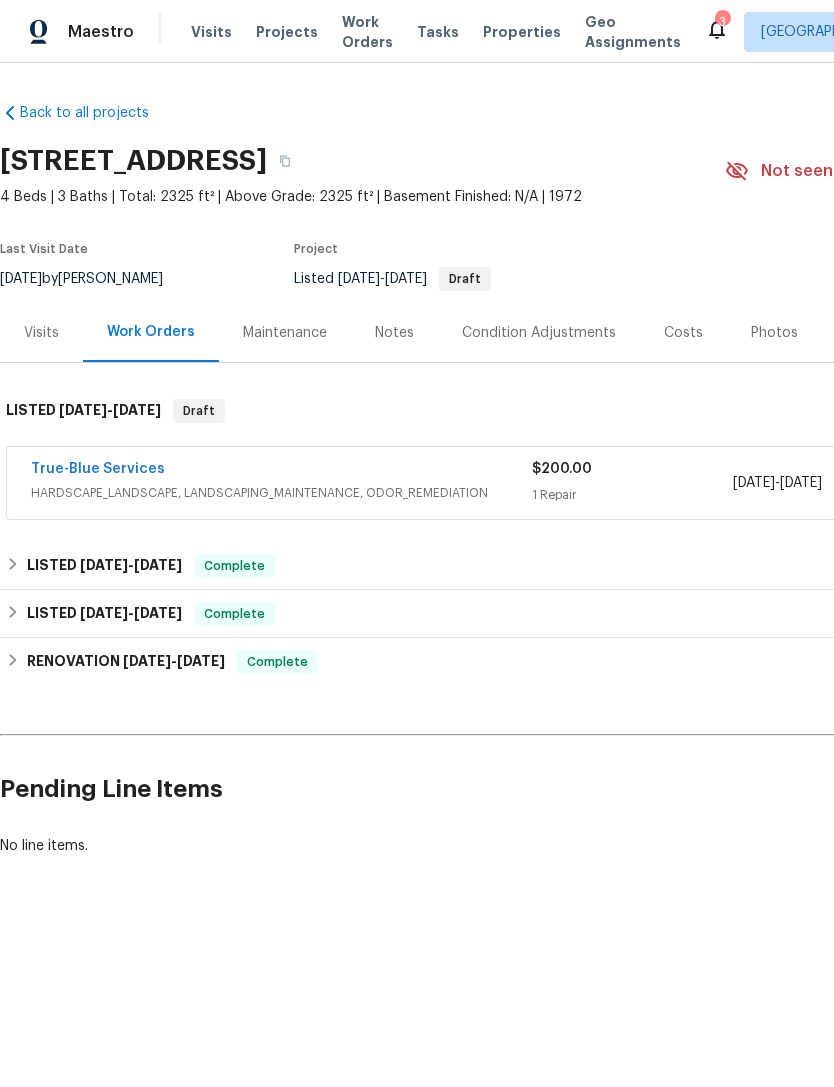 scroll, scrollTop: 0, scrollLeft: 0, axis: both 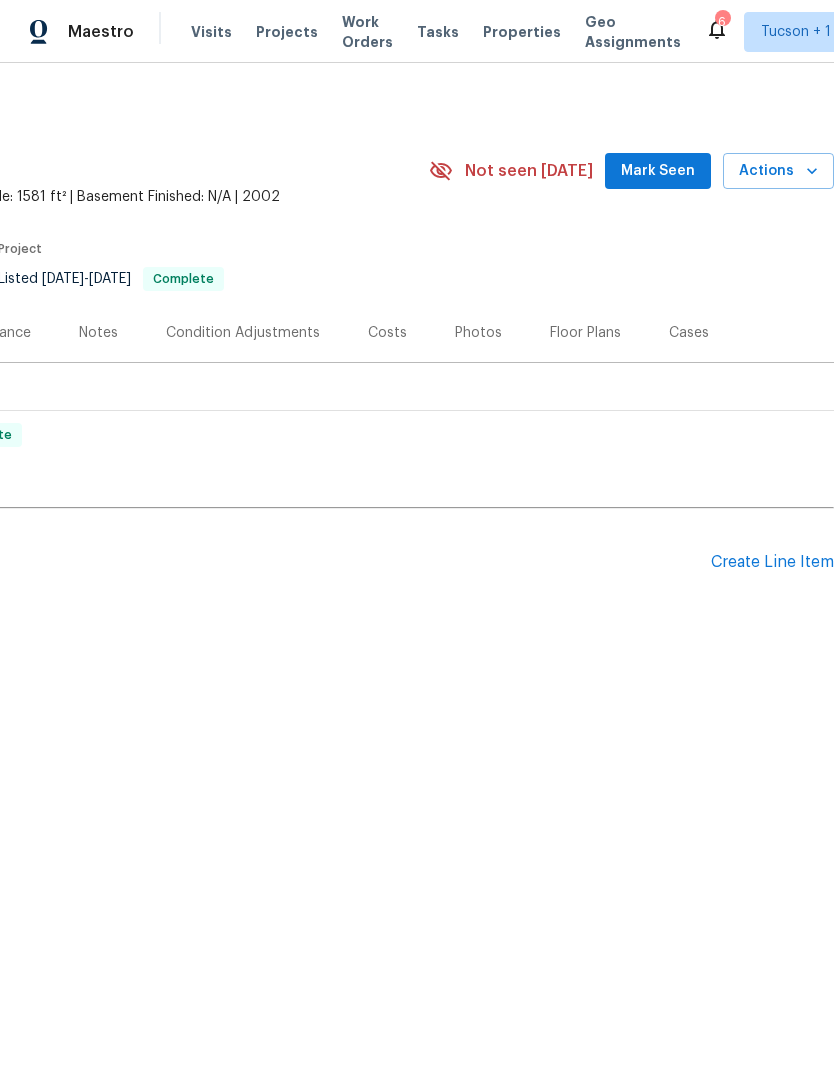 click on "Mark Seen" at bounding box center (658, 171) 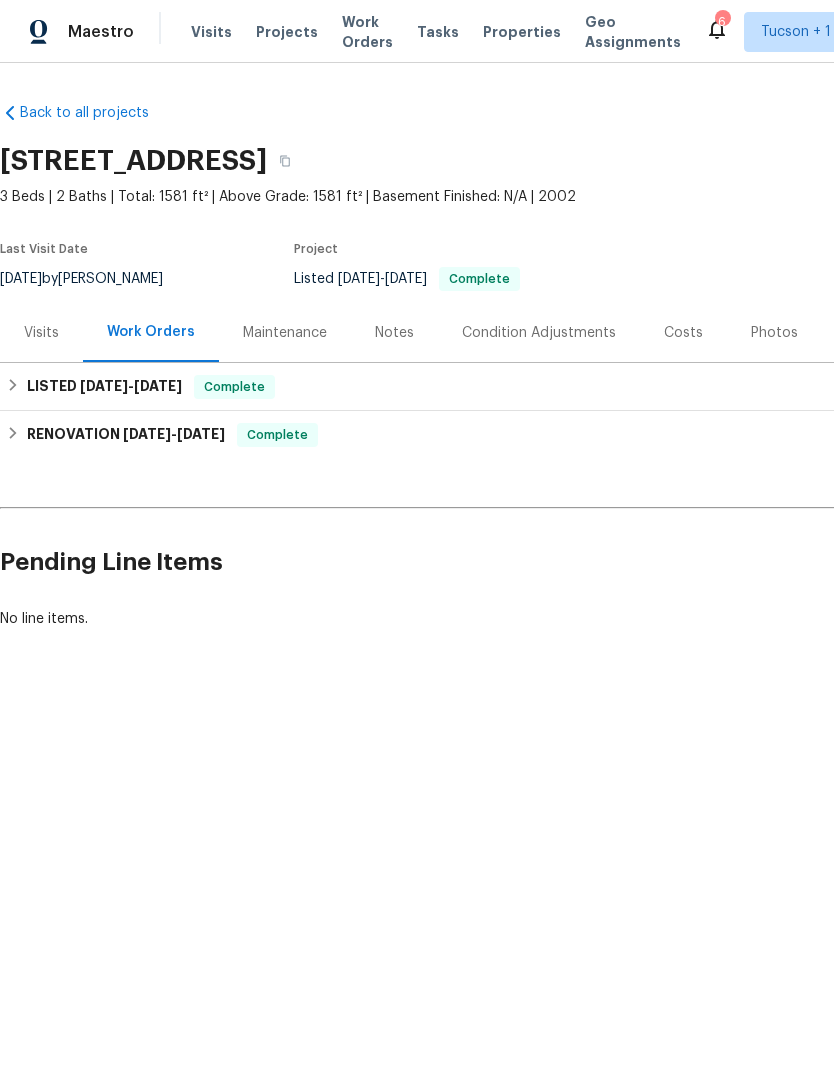 scroll, scrollTop: 0, scrollLeft: 0, axis: both 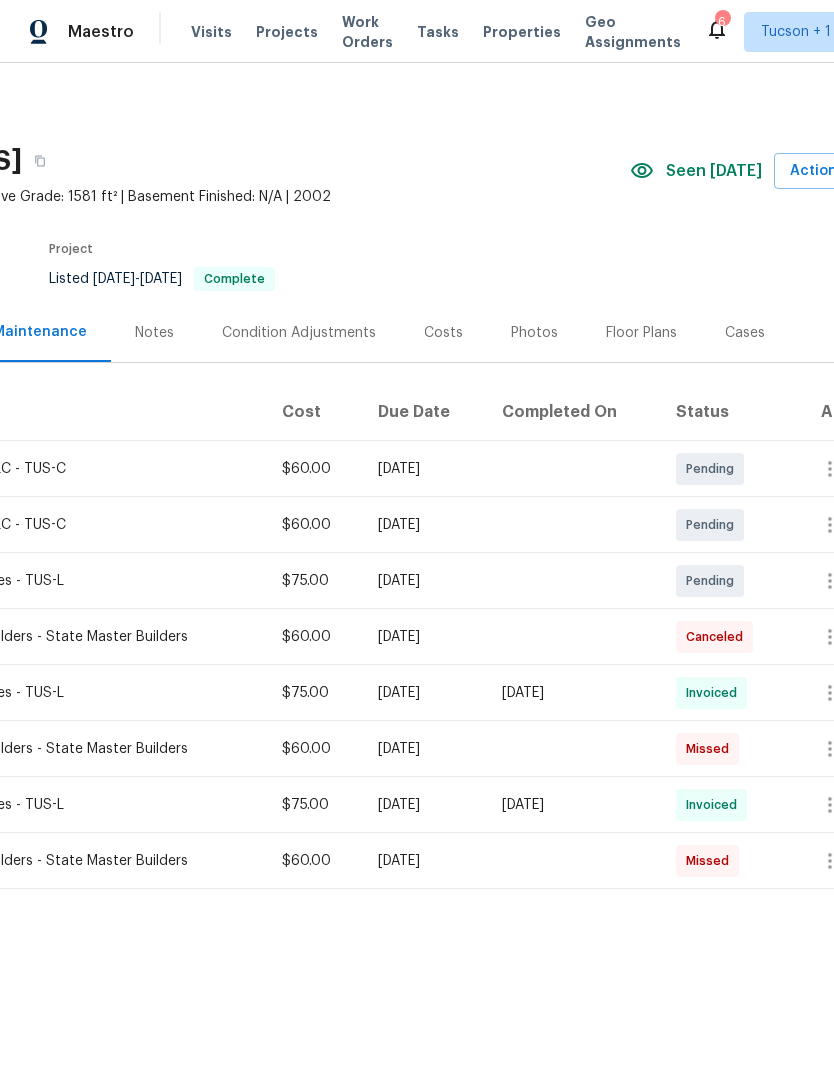 click on "Properties" at bounding box center [522, 32] 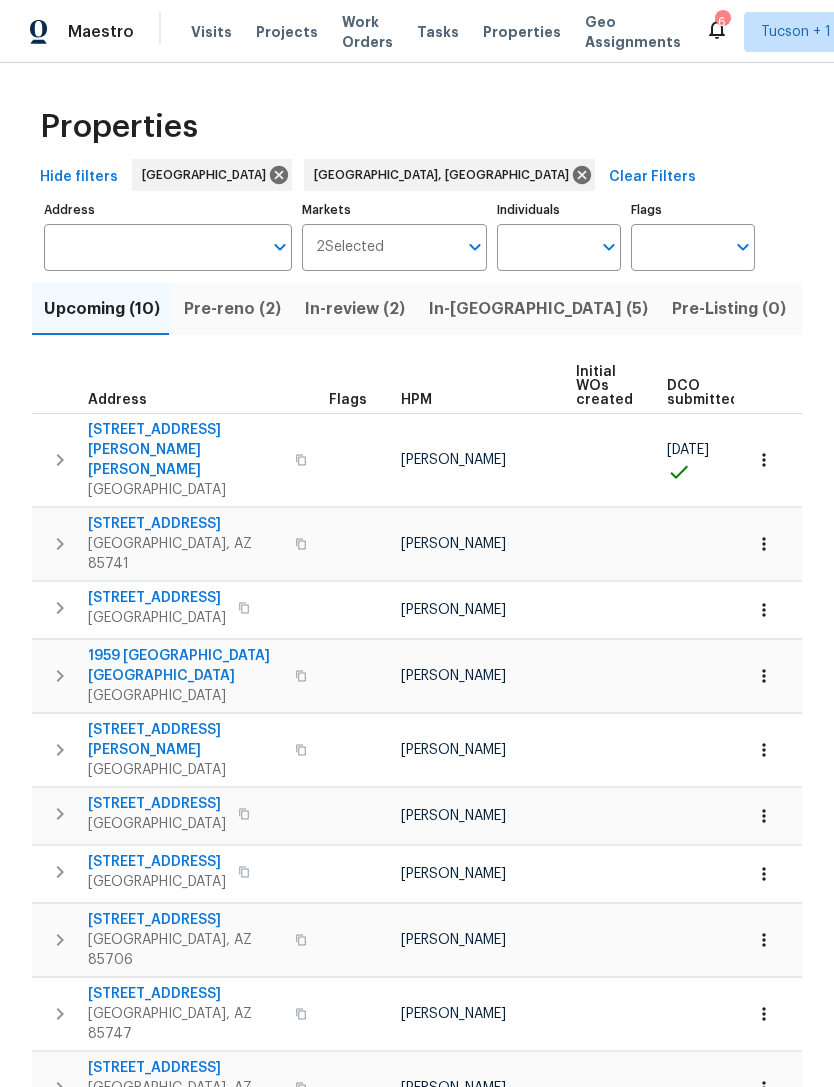 click on "Resale (22)" at bounding box center [963, 309] 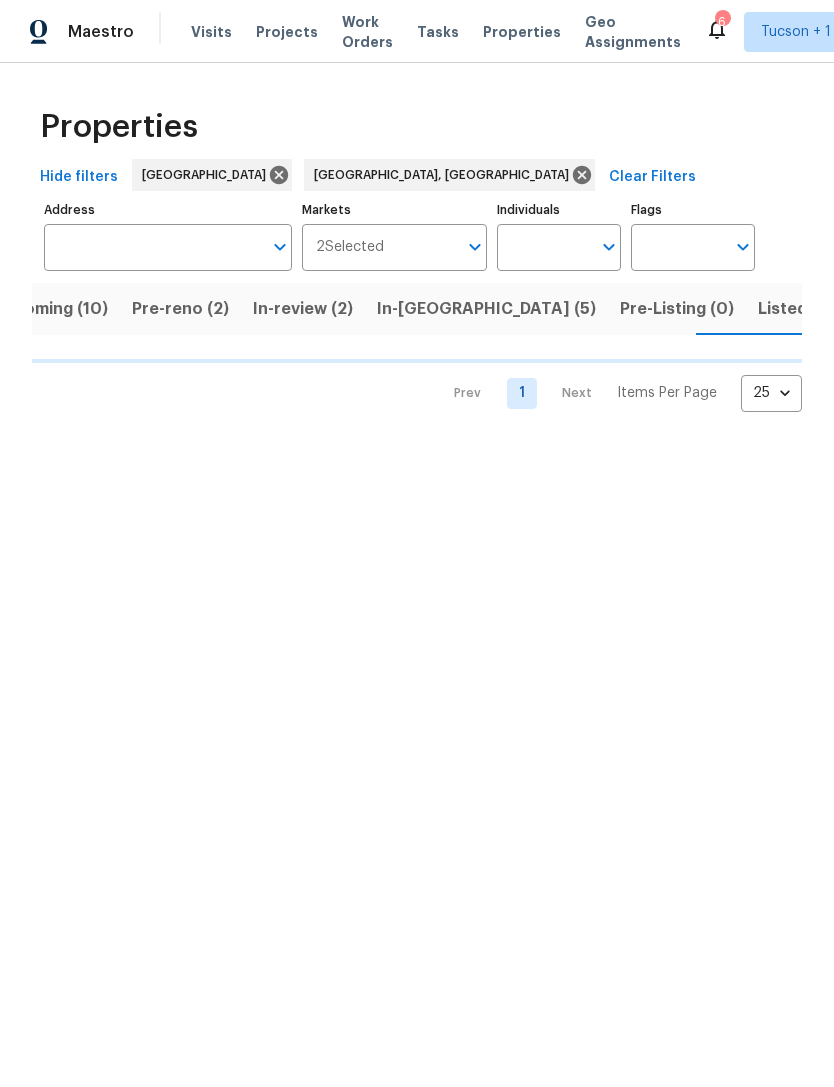 scroll, scrollTop: 0, scrollLeft: 54, axis: horizontal 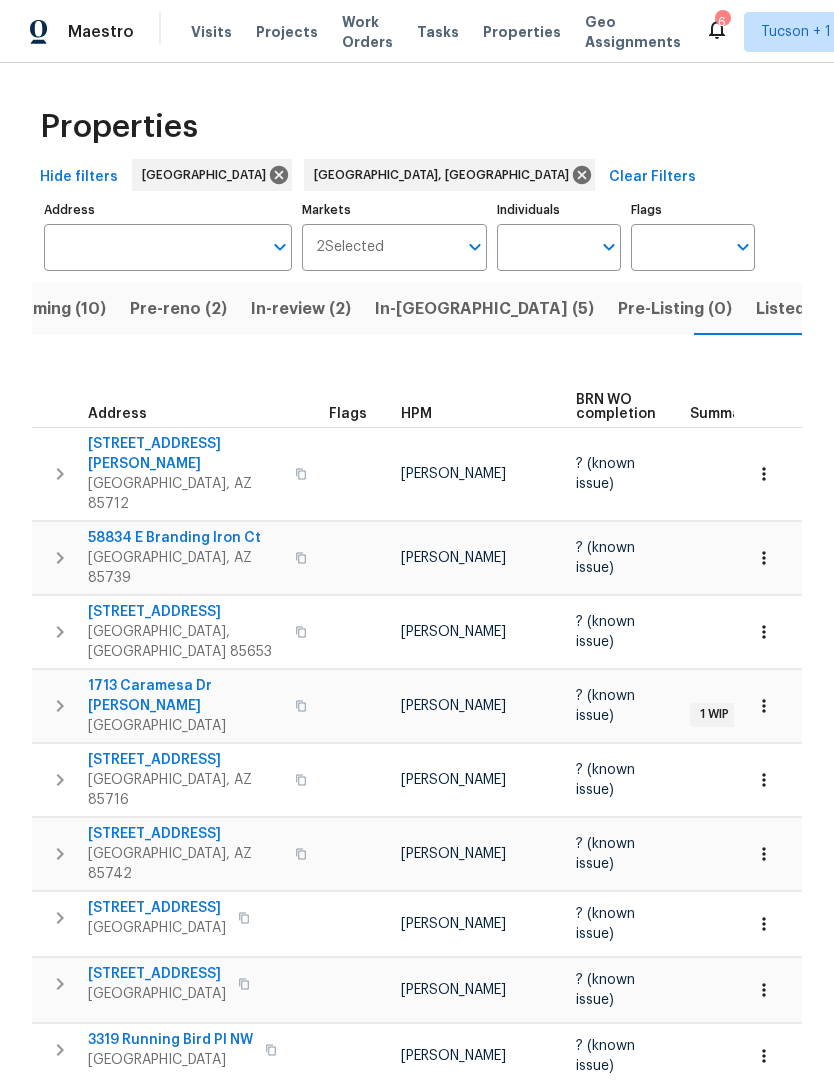 click on "Listed (73)" at bounding box center (798, 309) 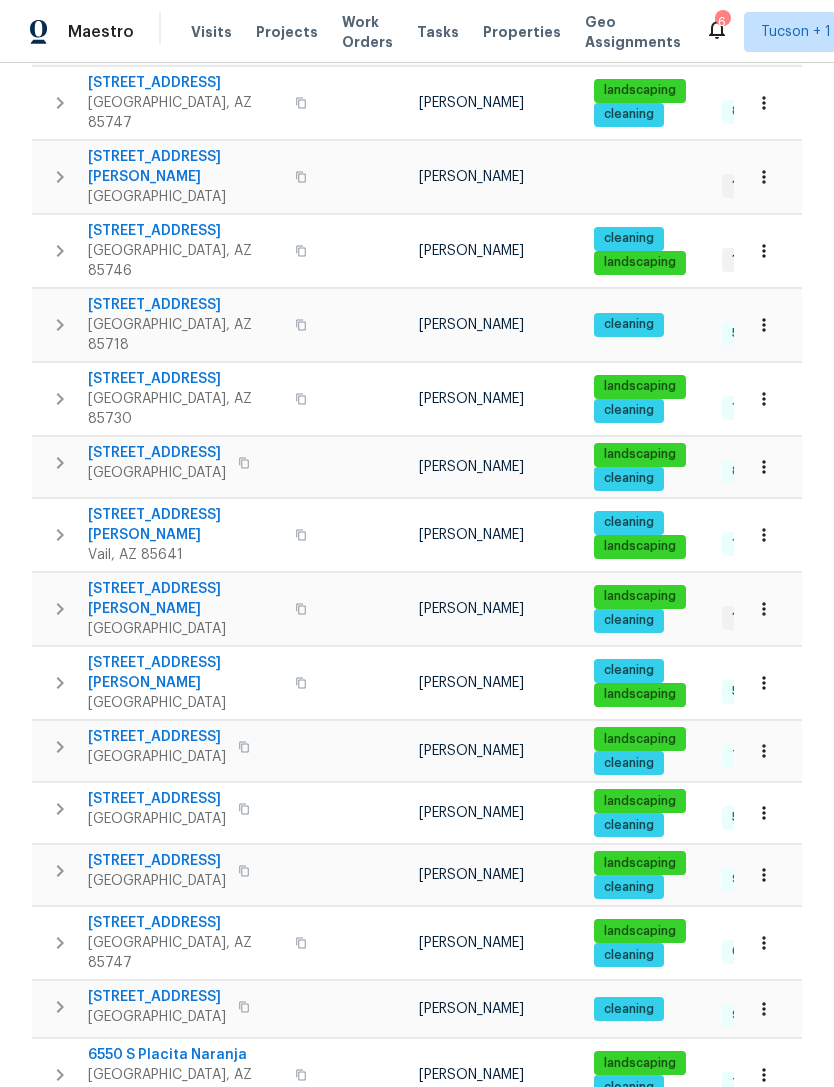 scroll, scrollTop: 934, scrollLeft: 0, axis: vertical 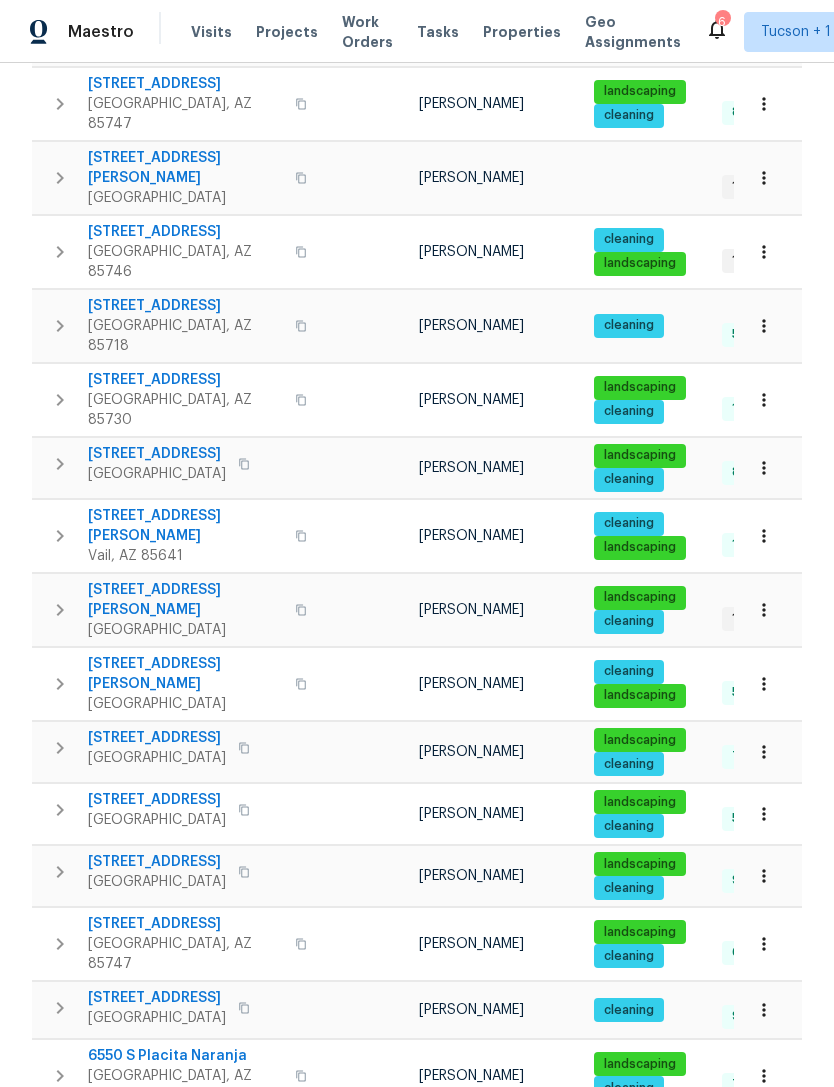 click on "2" at bounding box center [484, 1279] 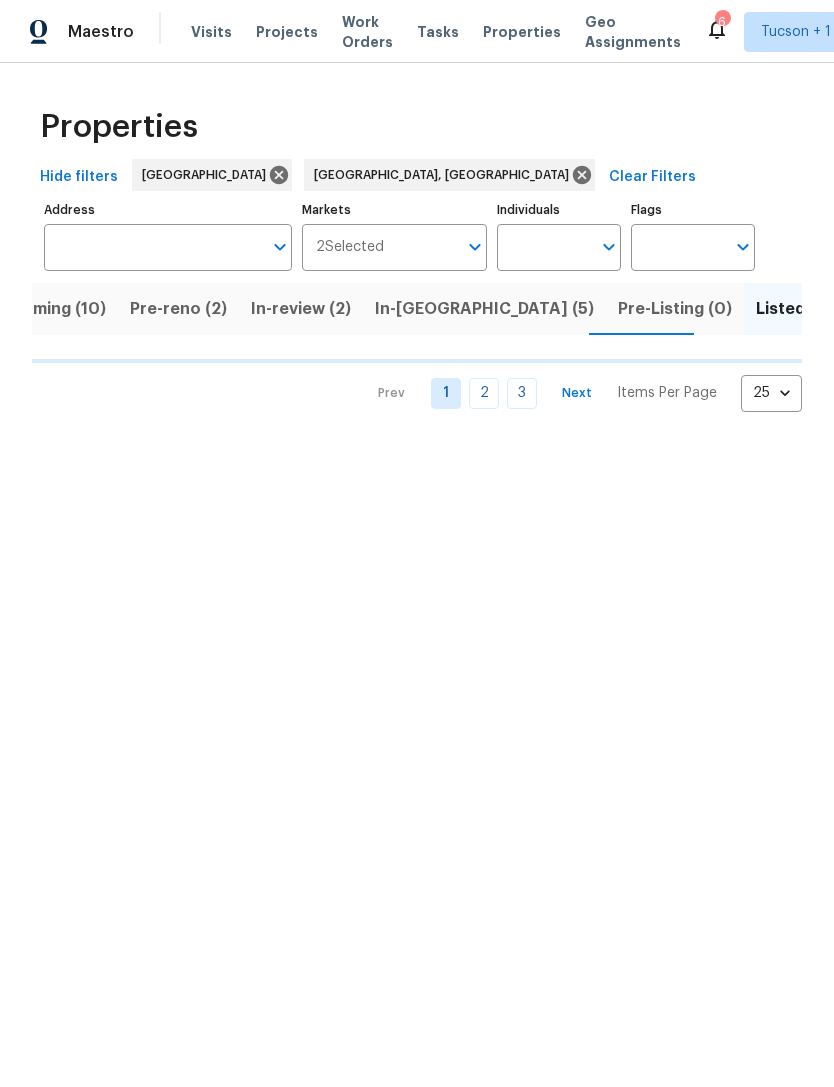 scroll, scrollTop: 0, scrollLeft: 0, axis: both 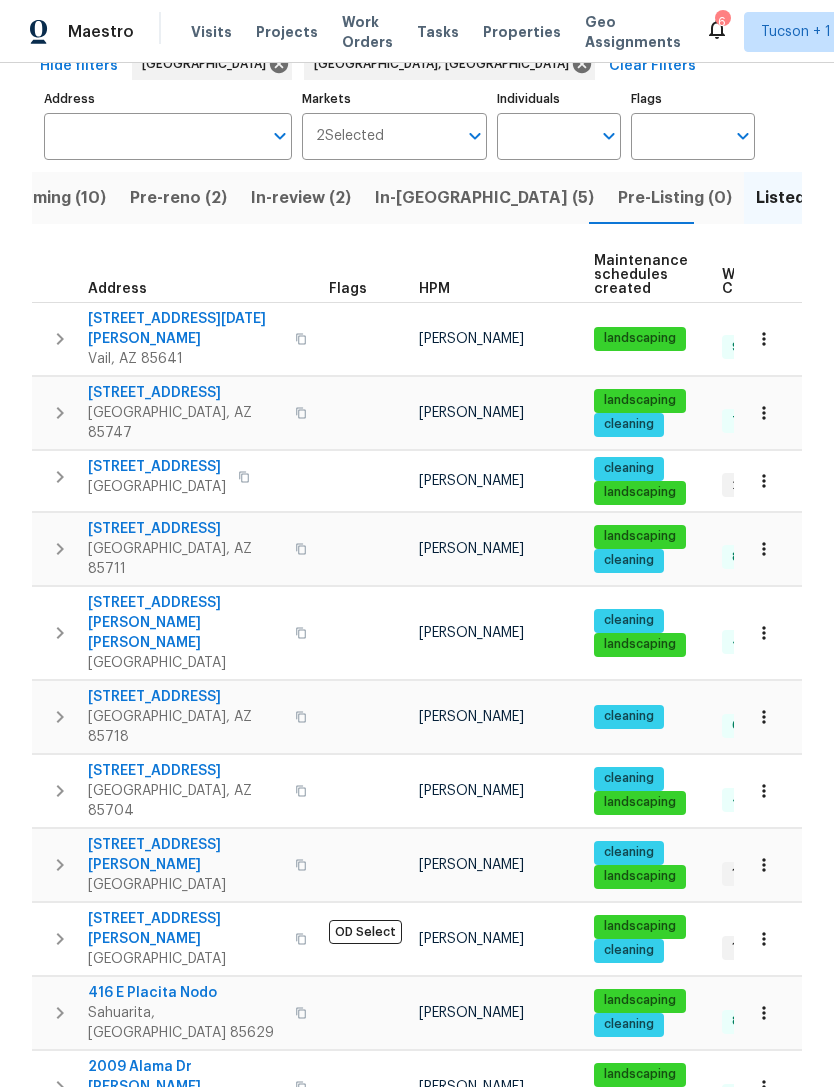 click on "6255 N Camino Pimeria Alta Apt 81" at bounding box center (185, 697) 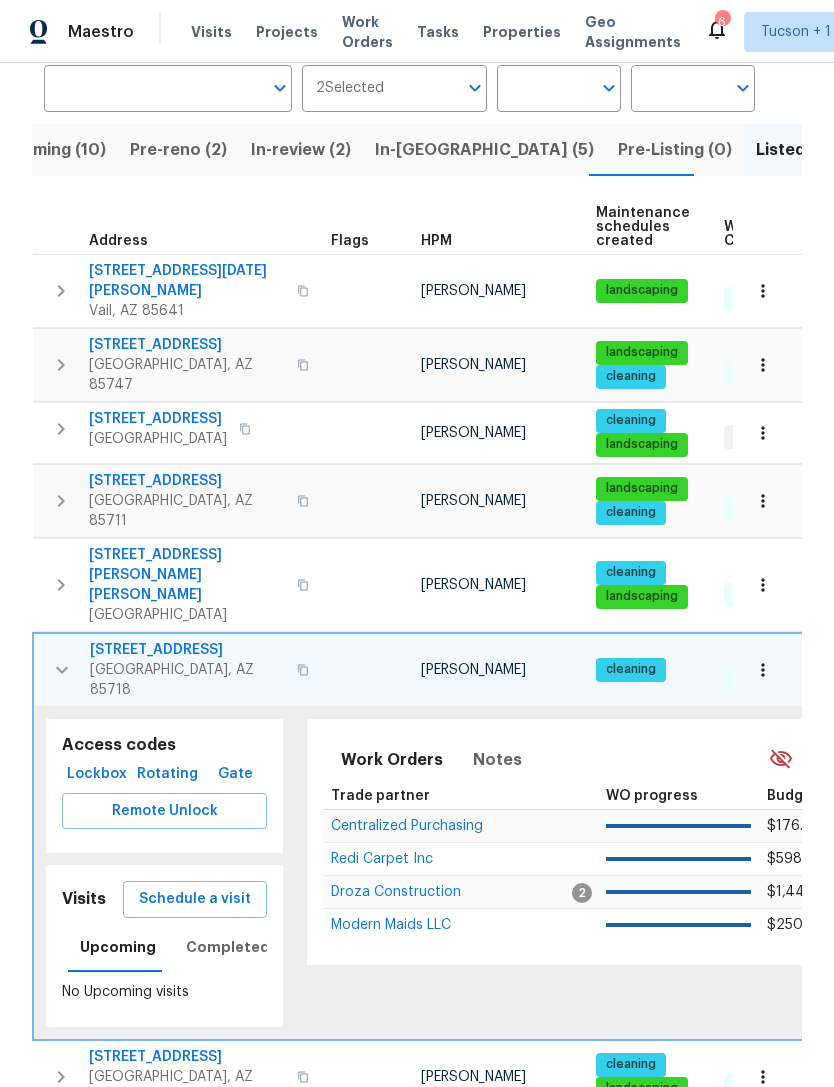 scroll, scrollTop: 161, scrollLeft: 0, axis: vertical 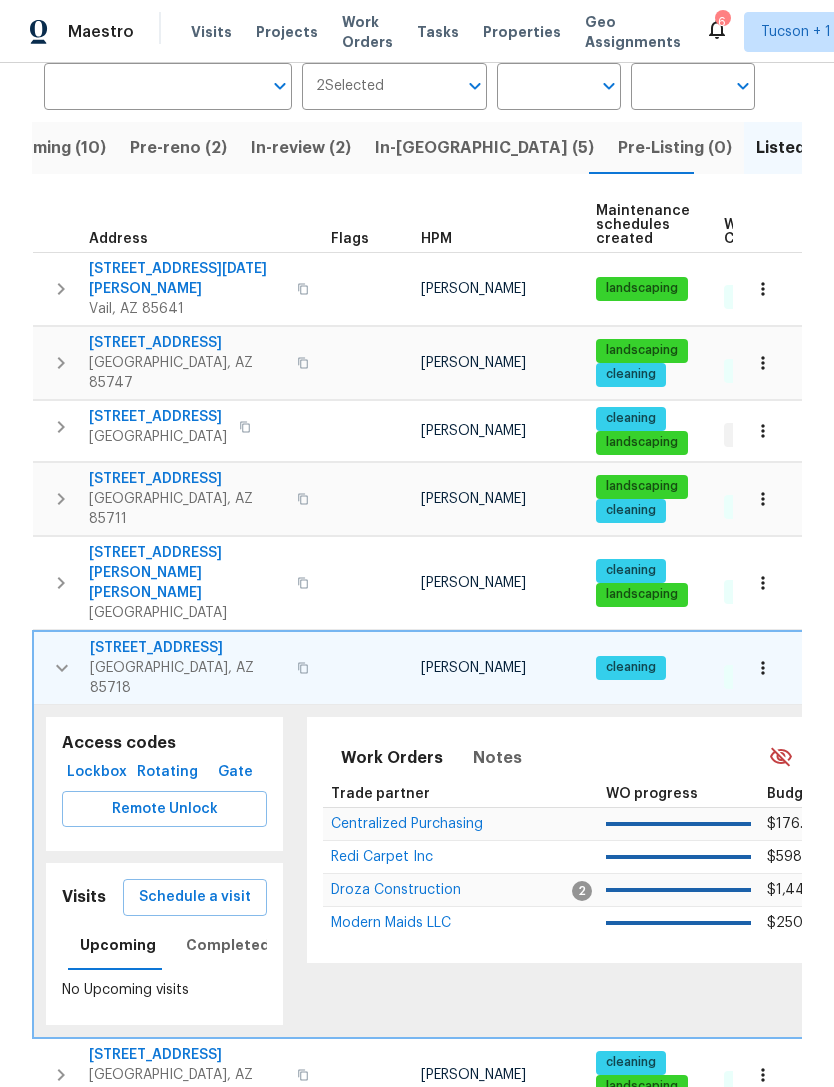 click on "Lockbox" at bounding box center [97, 772] 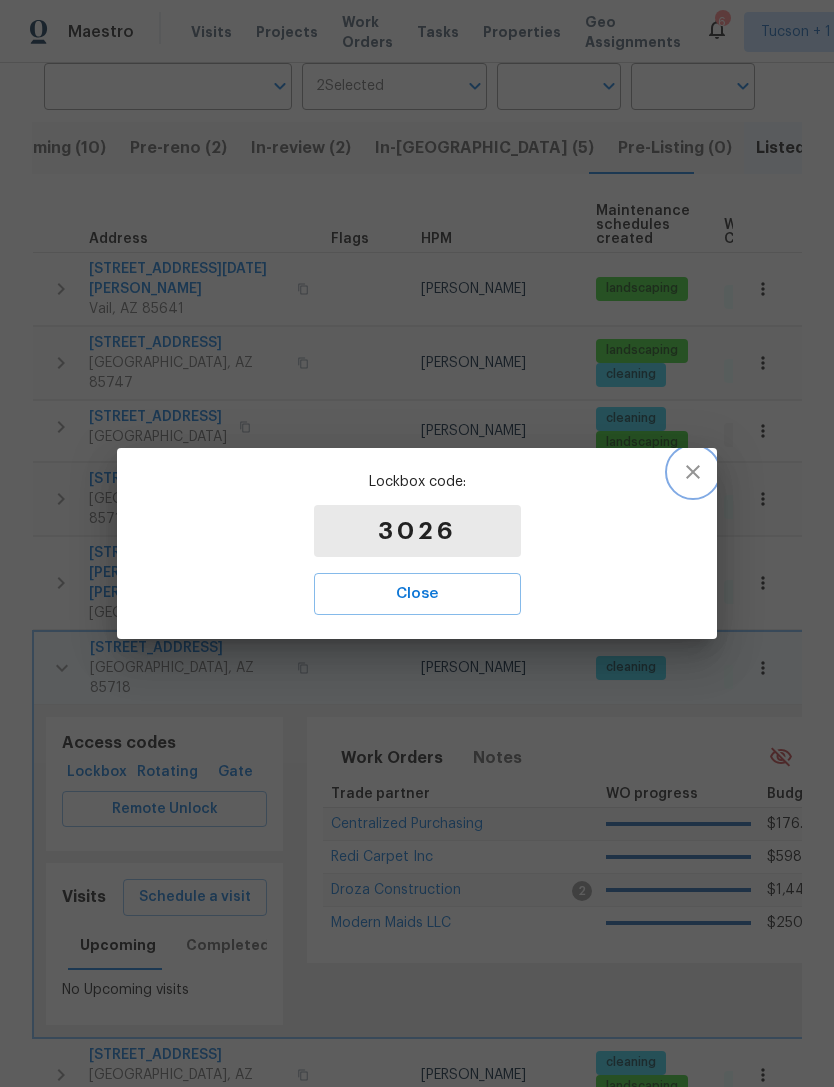 click 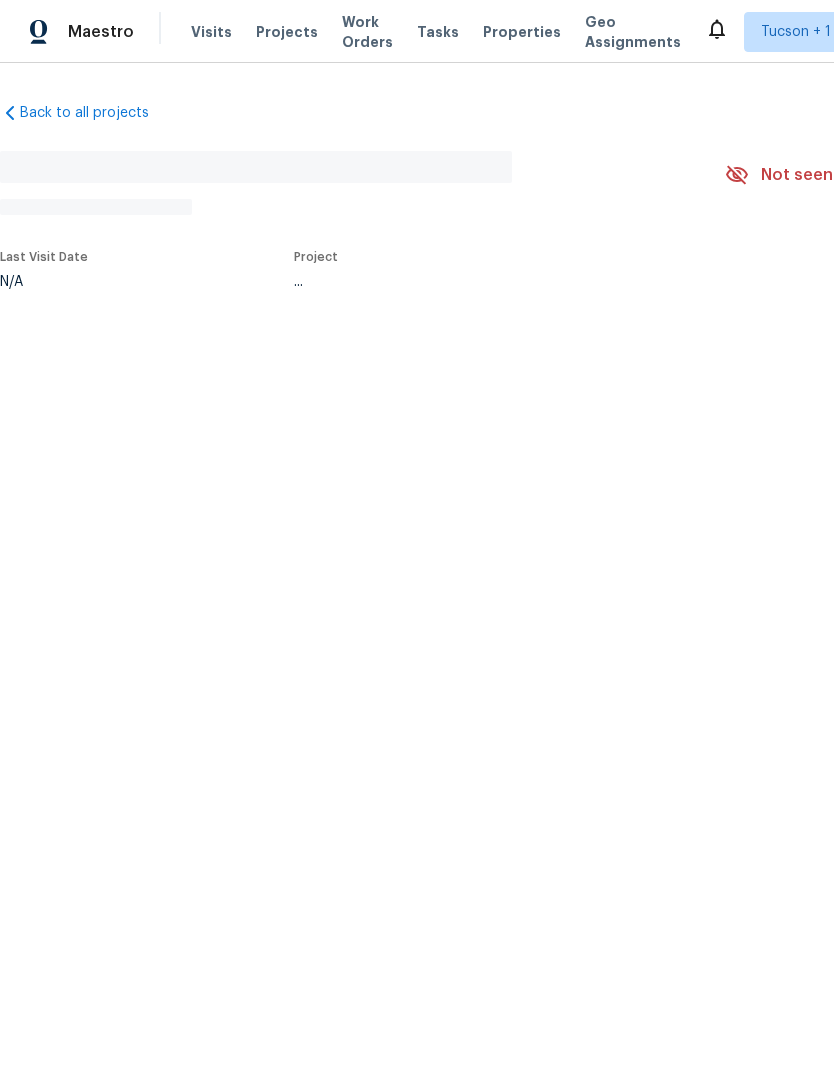 scroll, scrollTop: 0, scrollLeft: 0, axis: both 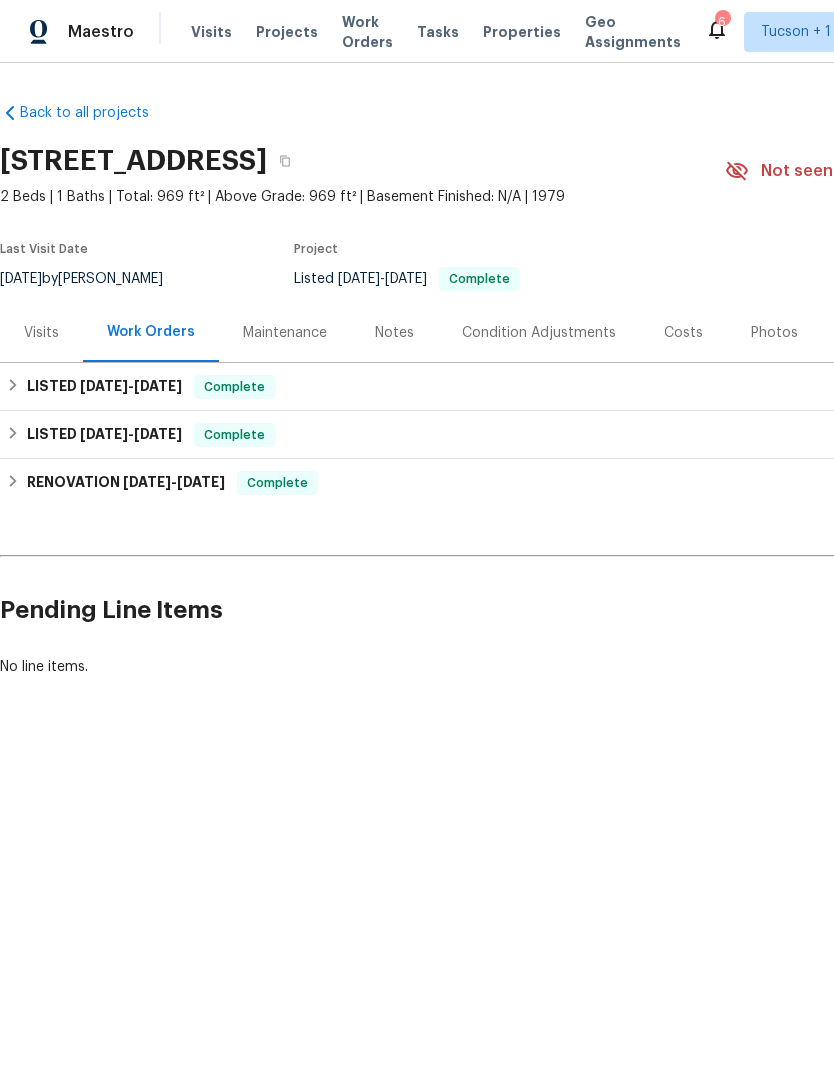 click on "Maintenance" at bounding box center [285, 333] 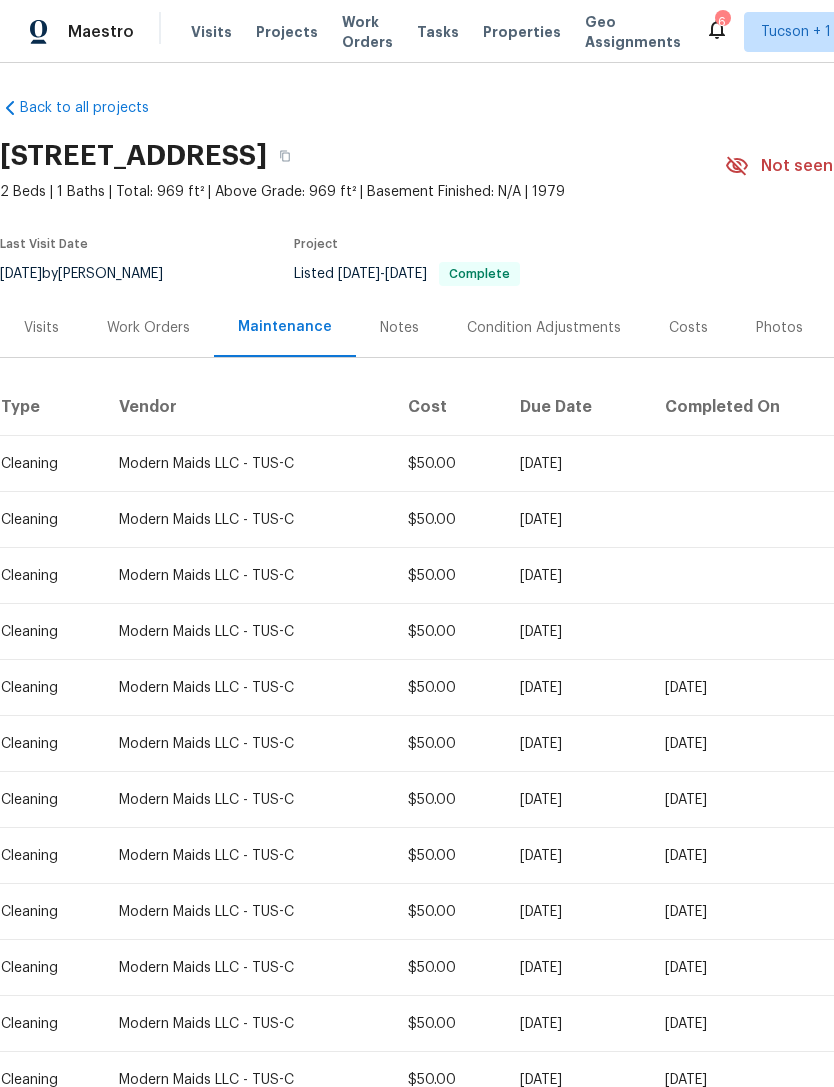 scroll, scrollTop: 0, scrollLeft: 0, axis: both 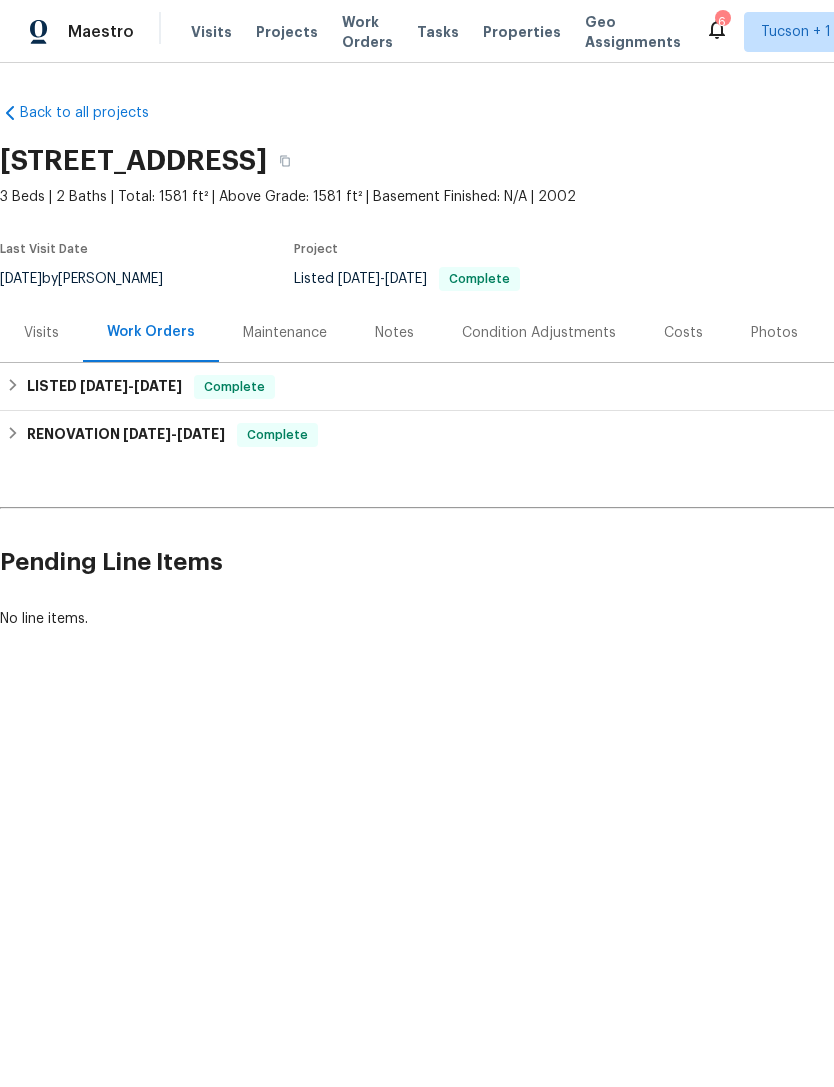 click on "Maintenance" at bounding box center [285, 333] 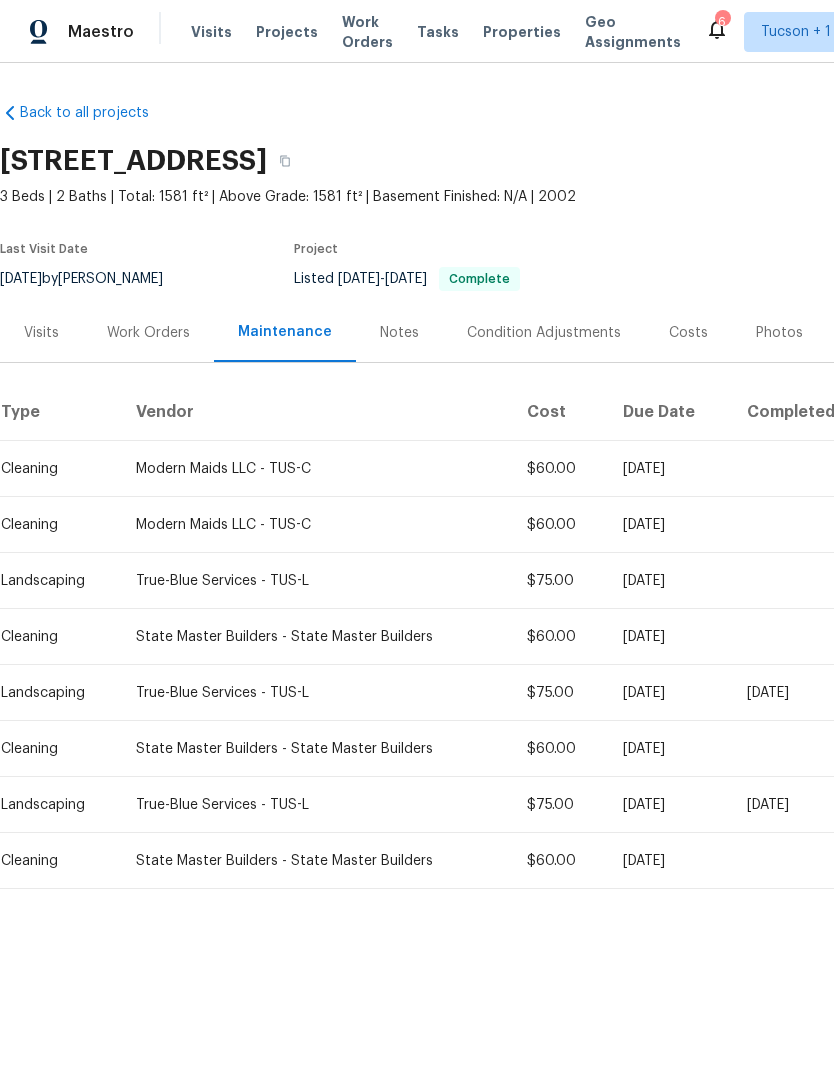 scroll, scrollTop: 0, scrollLeft: 0, axis: both 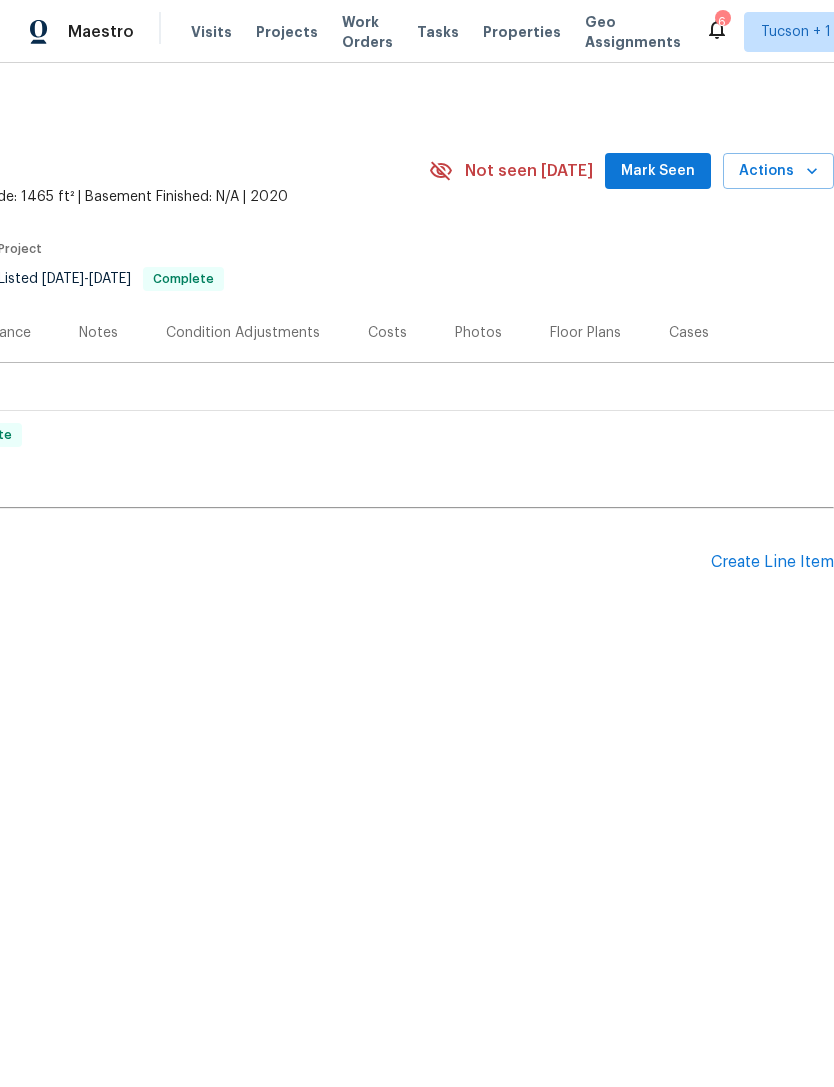 click on "Mark Seen" at bounding box center (658, 171) 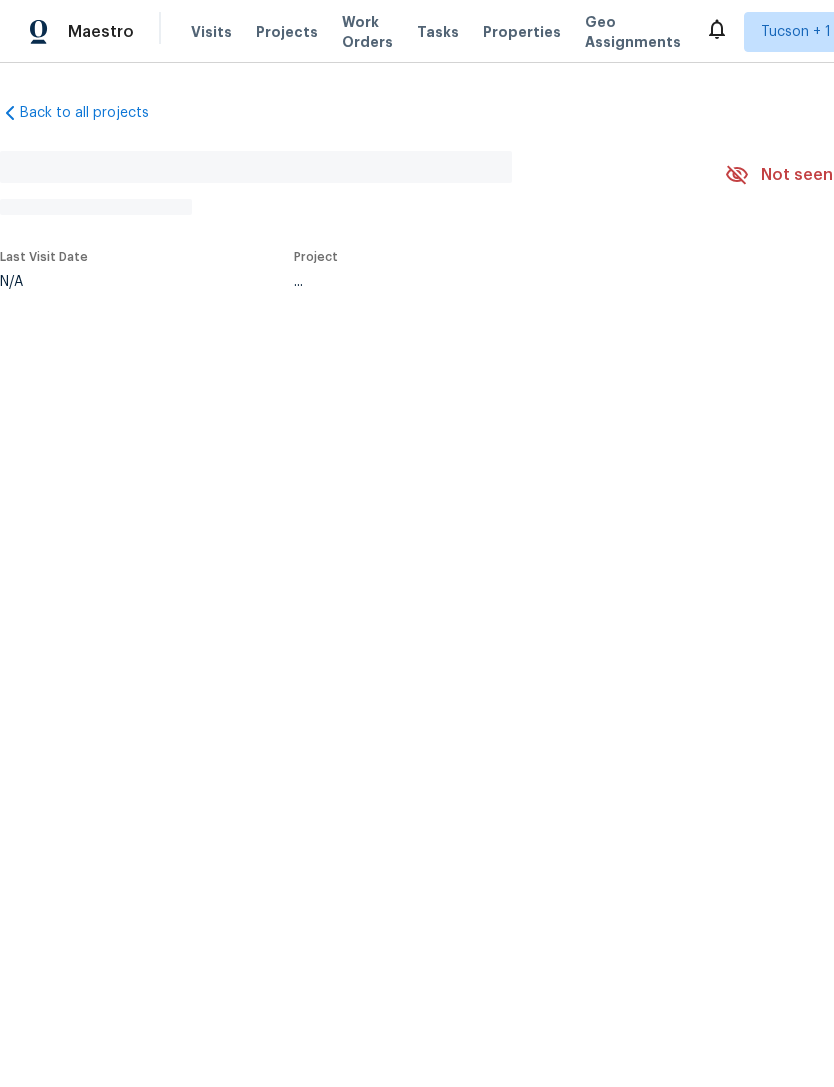 scroll, scrollTop: 0, scrollLeft: 0, axis: both 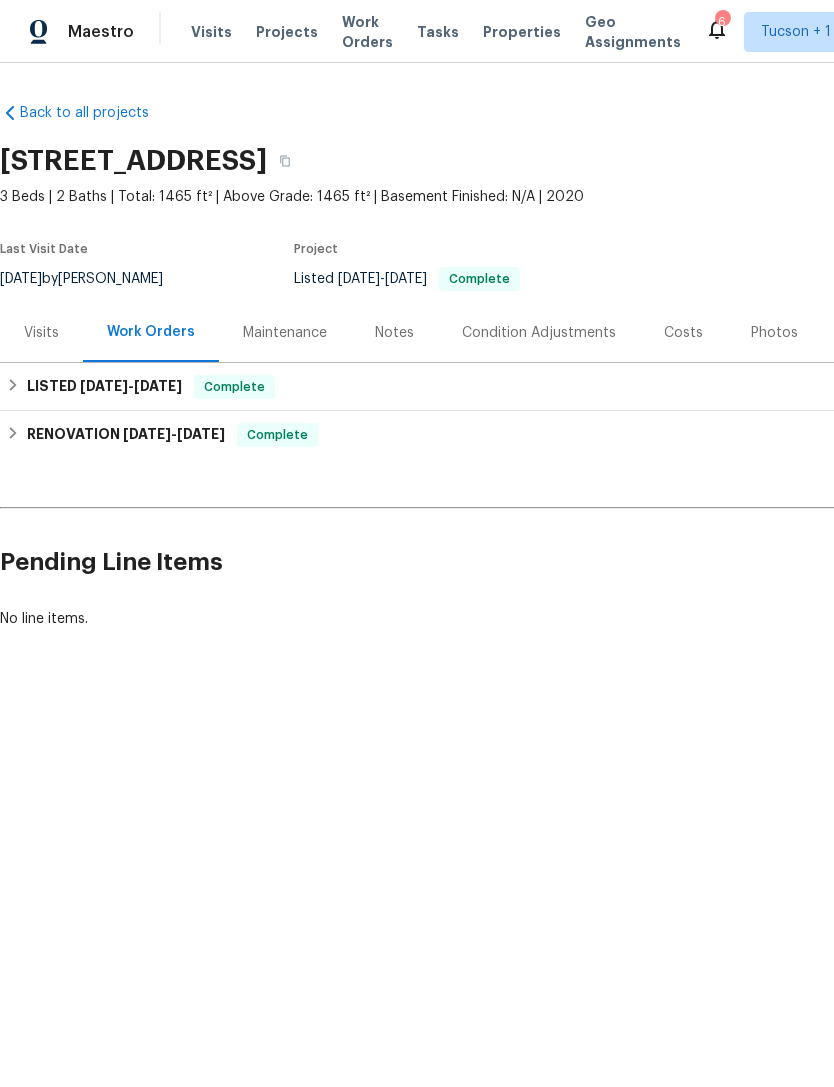 click on "Maestro Visits Projects Work Orders Tasks Properties Geo Assignments 6 [GEOGRAPHIC_DATA] + 1 [PERSON_NAME]" at bounding box center [417, 31] 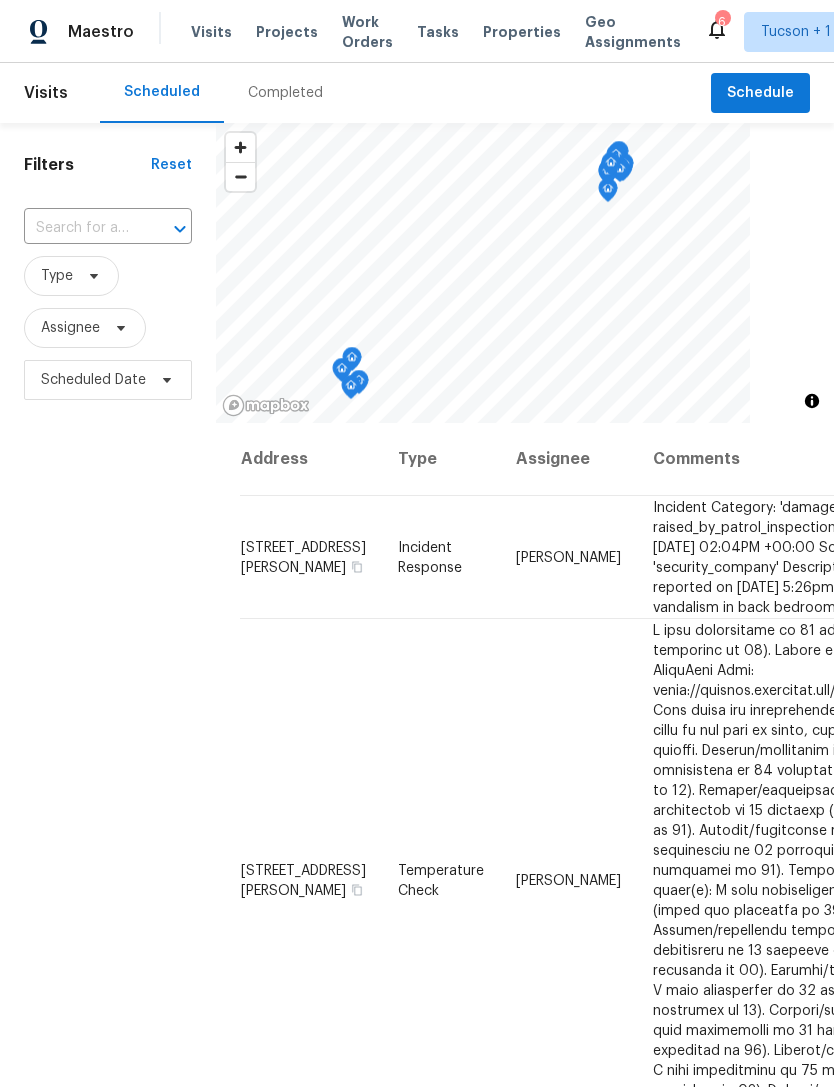 click on "Completed" at bounding box center (285, 93) 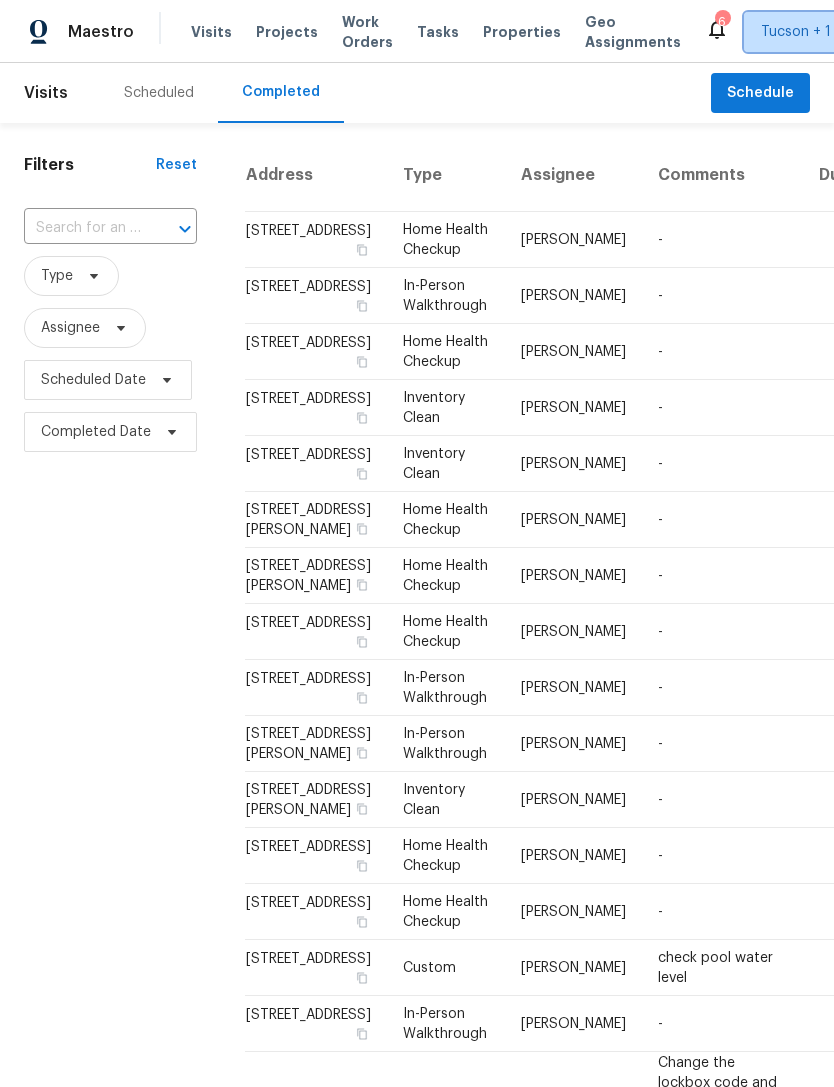 click on "Tucson + 1" at bounding box center (796, 32) 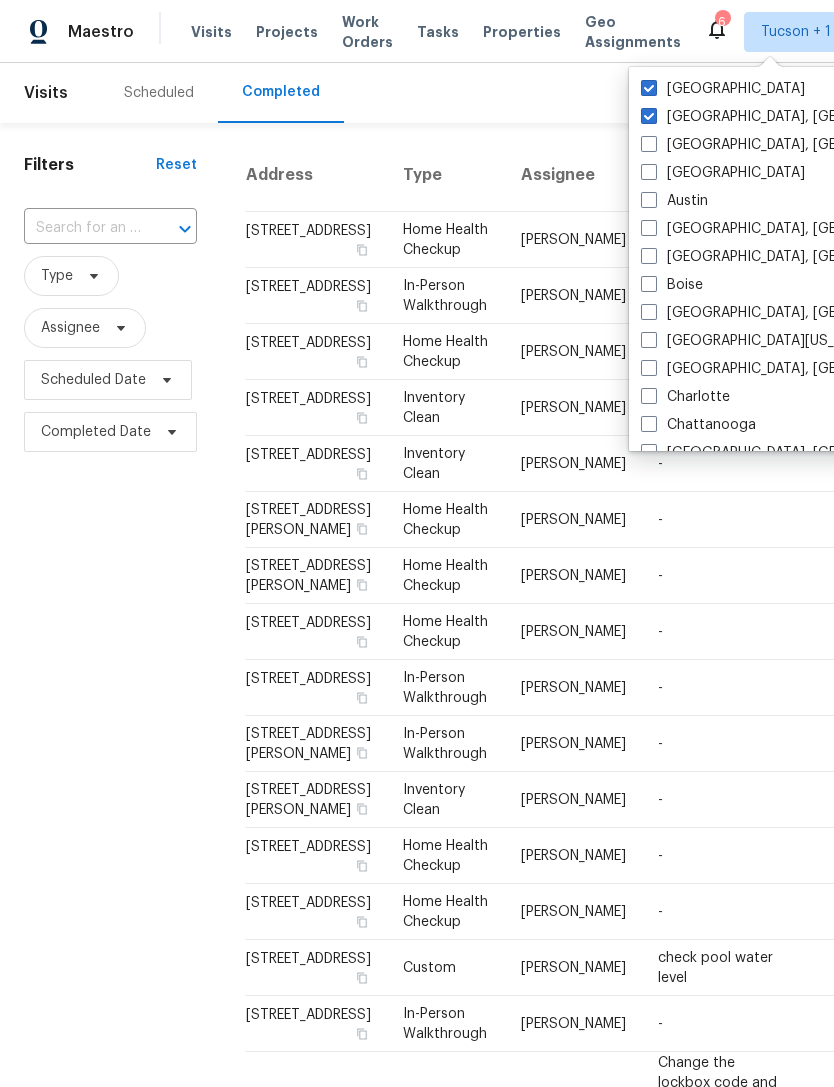 click on "[GEOGRAPHIC_DATA], [GEOGRAPHIC_DATA]" at bounding box center (796, 117) 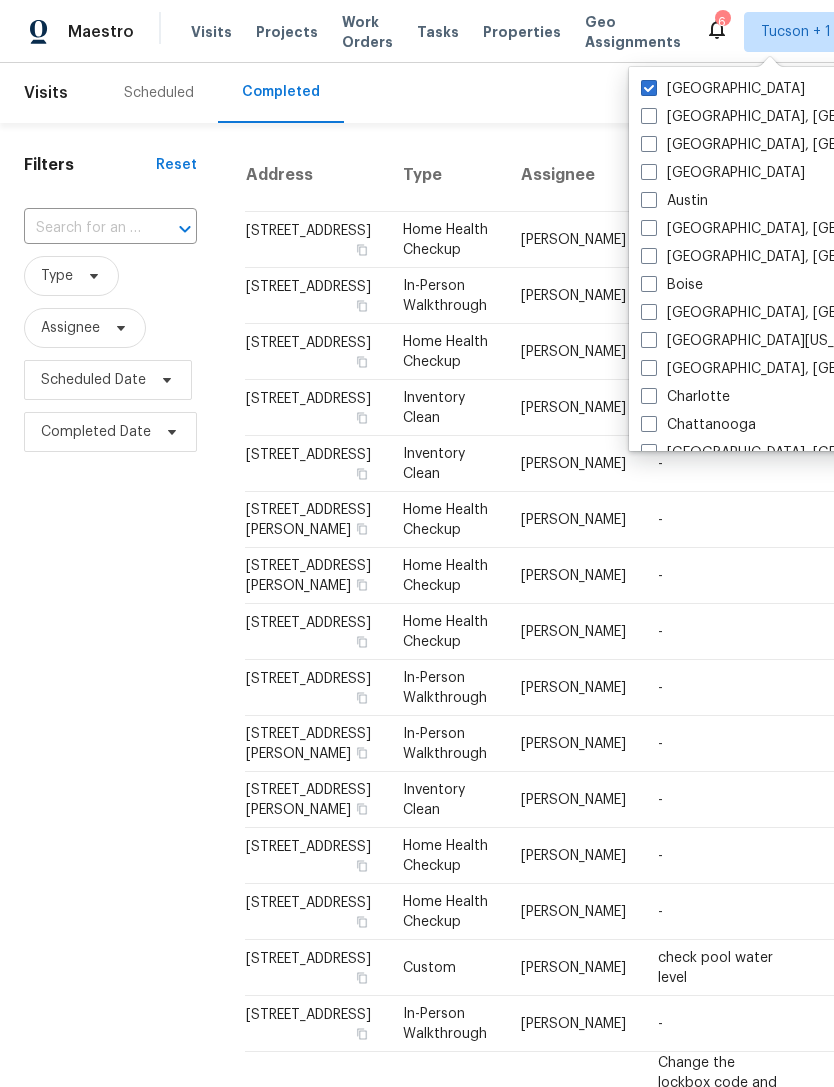 checkbox on "false" 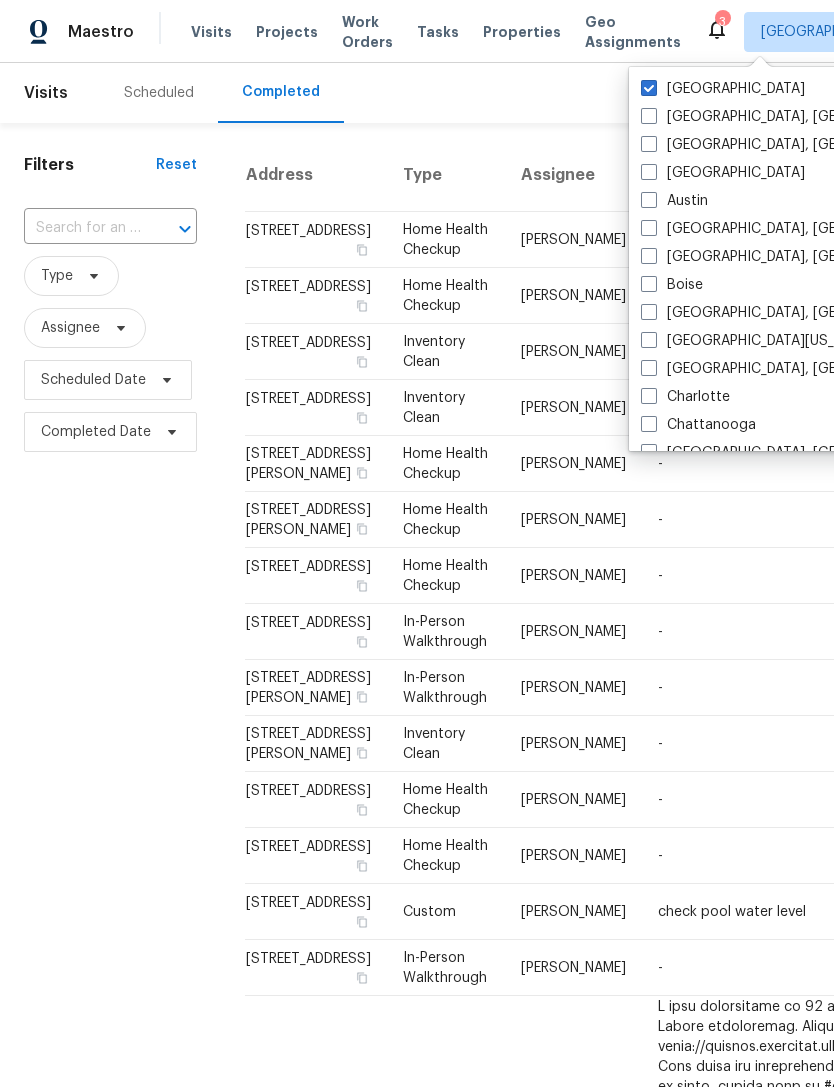 click on "-" at bounding box center [862, 464] 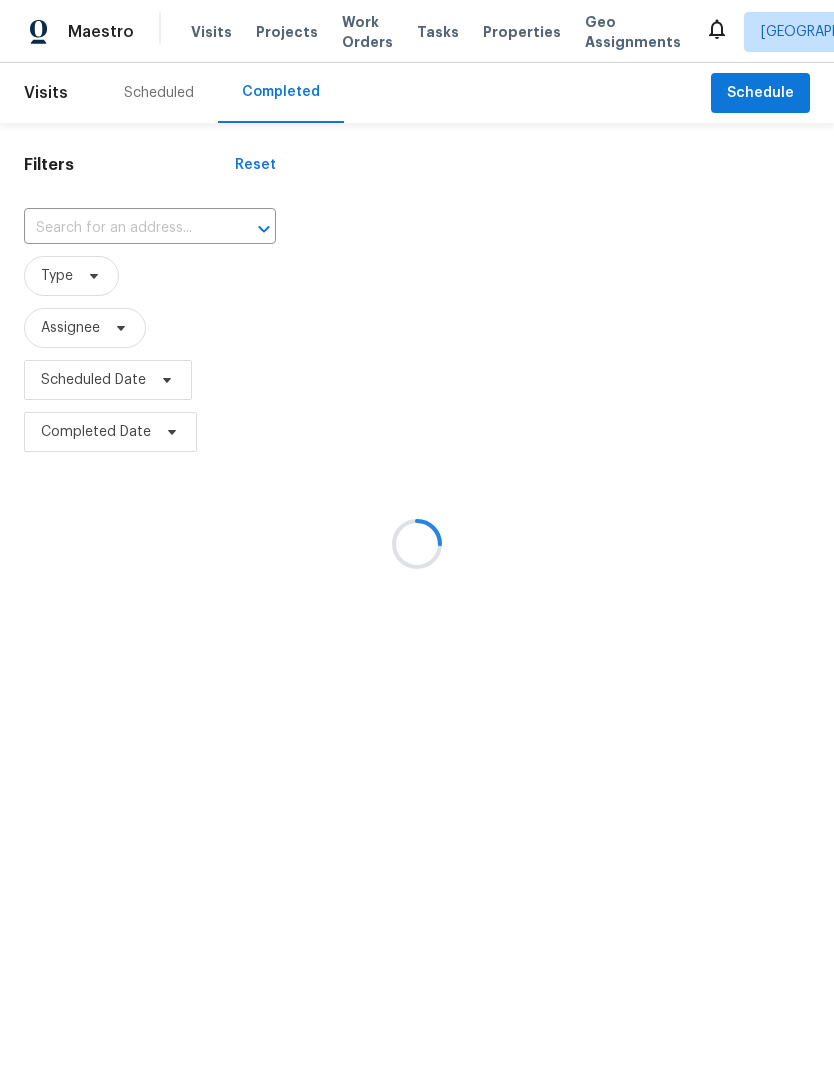 scroll, scrollTop: 0, scrollLeft: 0, axis: both 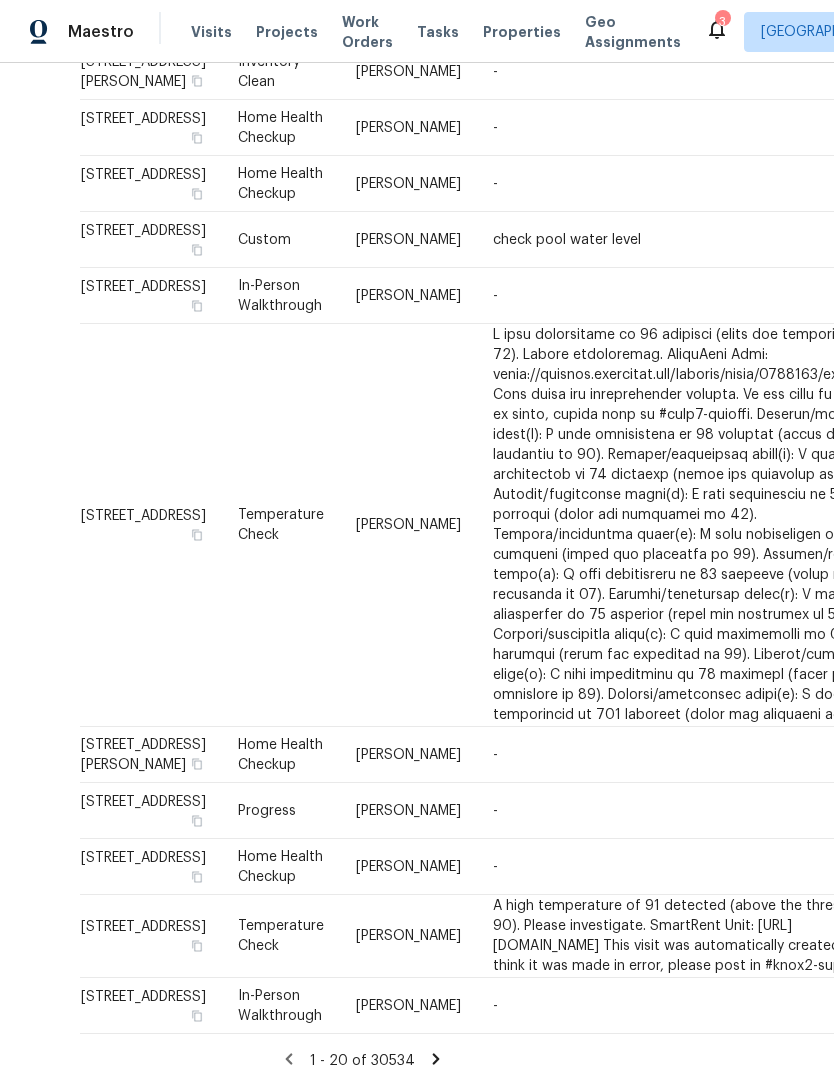 click on "Visits" at bounding box center [211, 32] 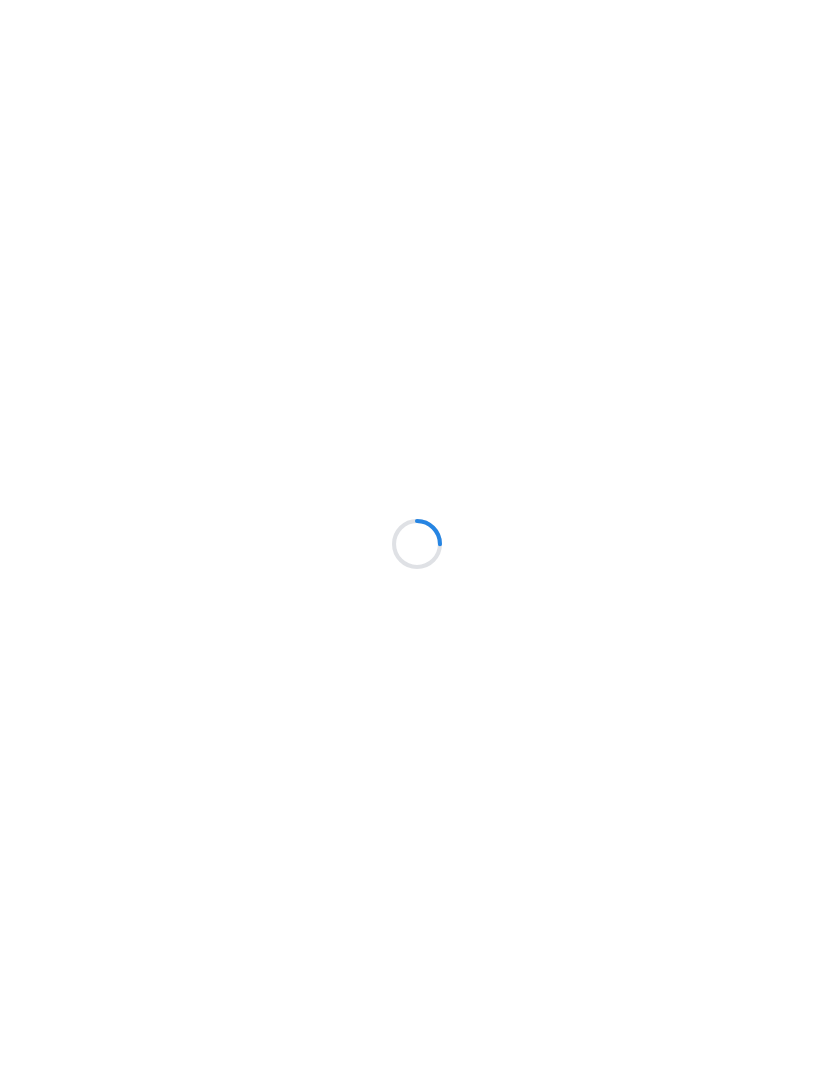 scroll, scrollTop: 0, scrollLeft: 0, axis: both 